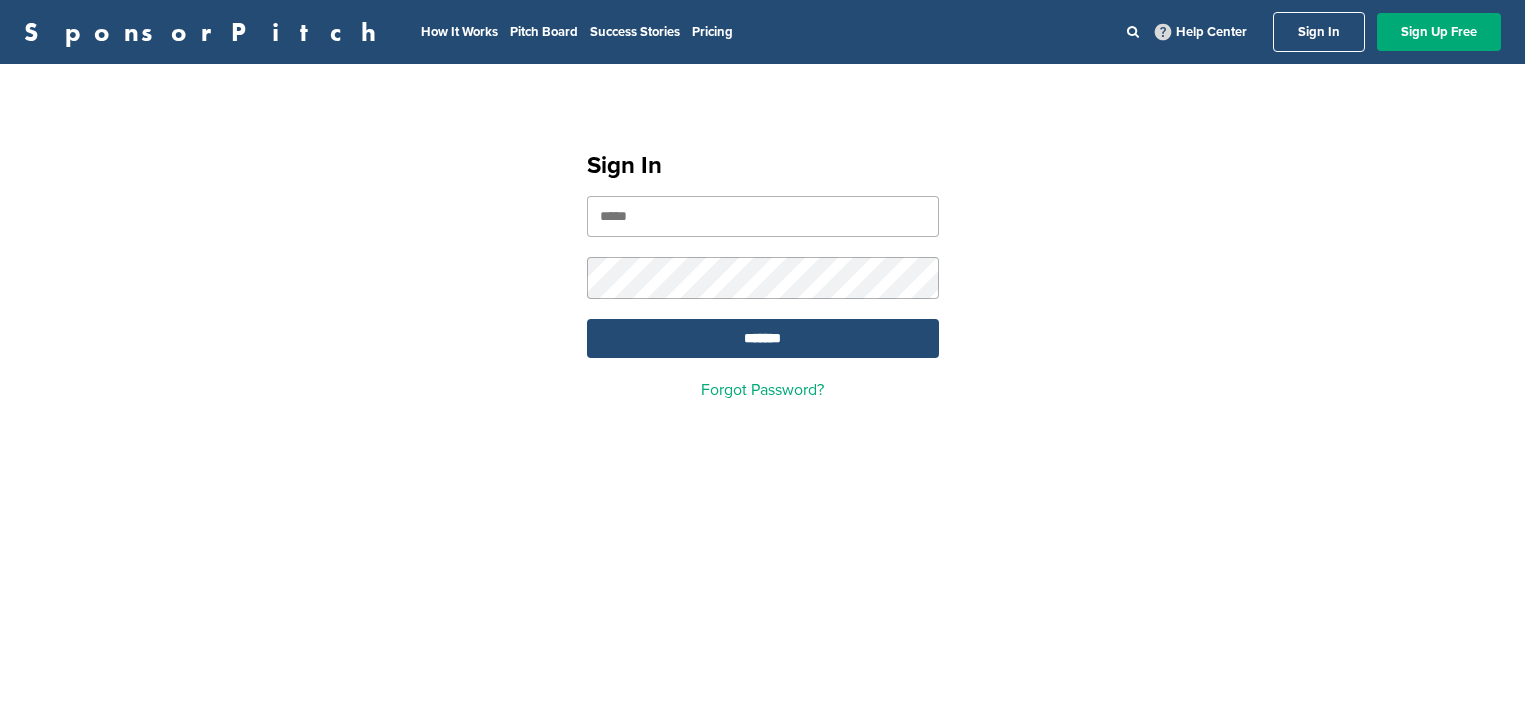 scroll, scrollTop: 0, scrollLeft: 0, axis: both 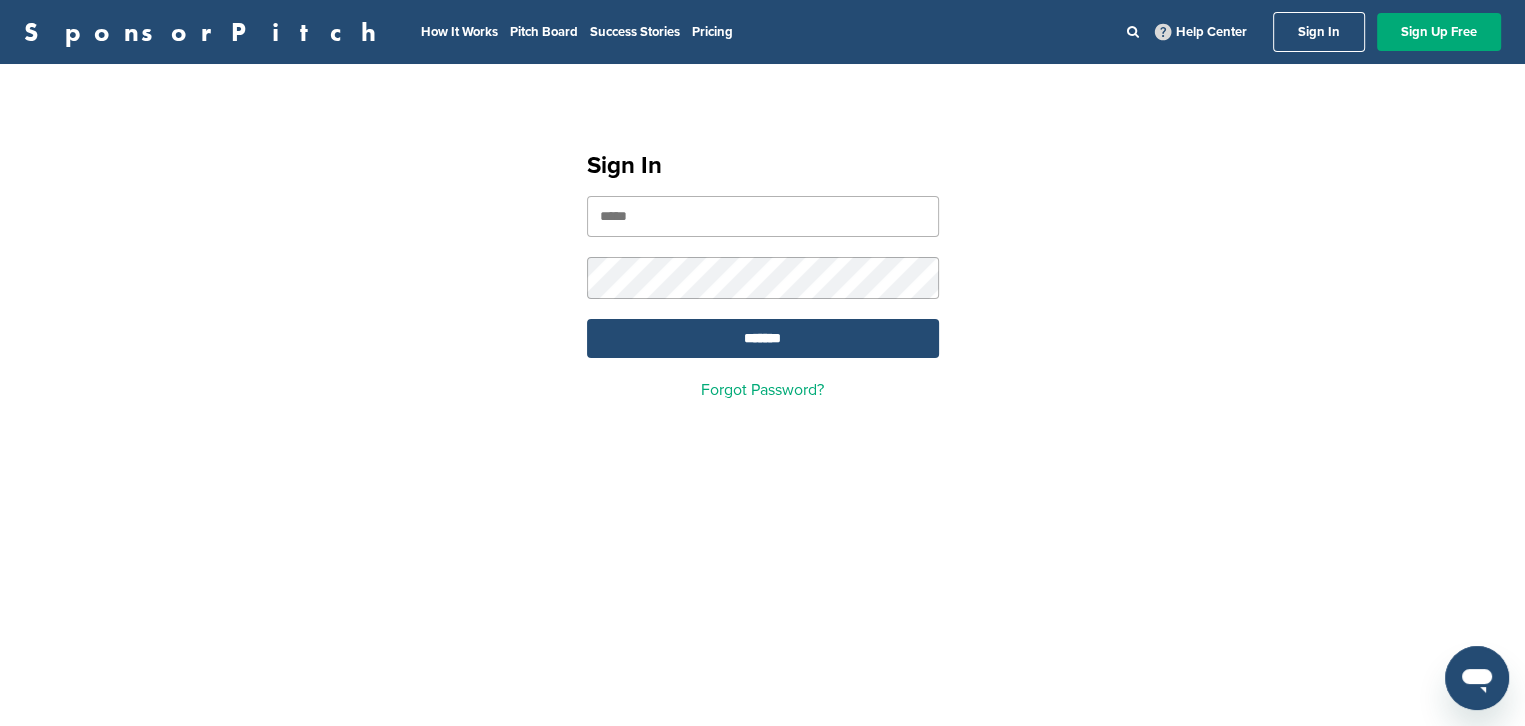 click at bounding box center (763, 216) 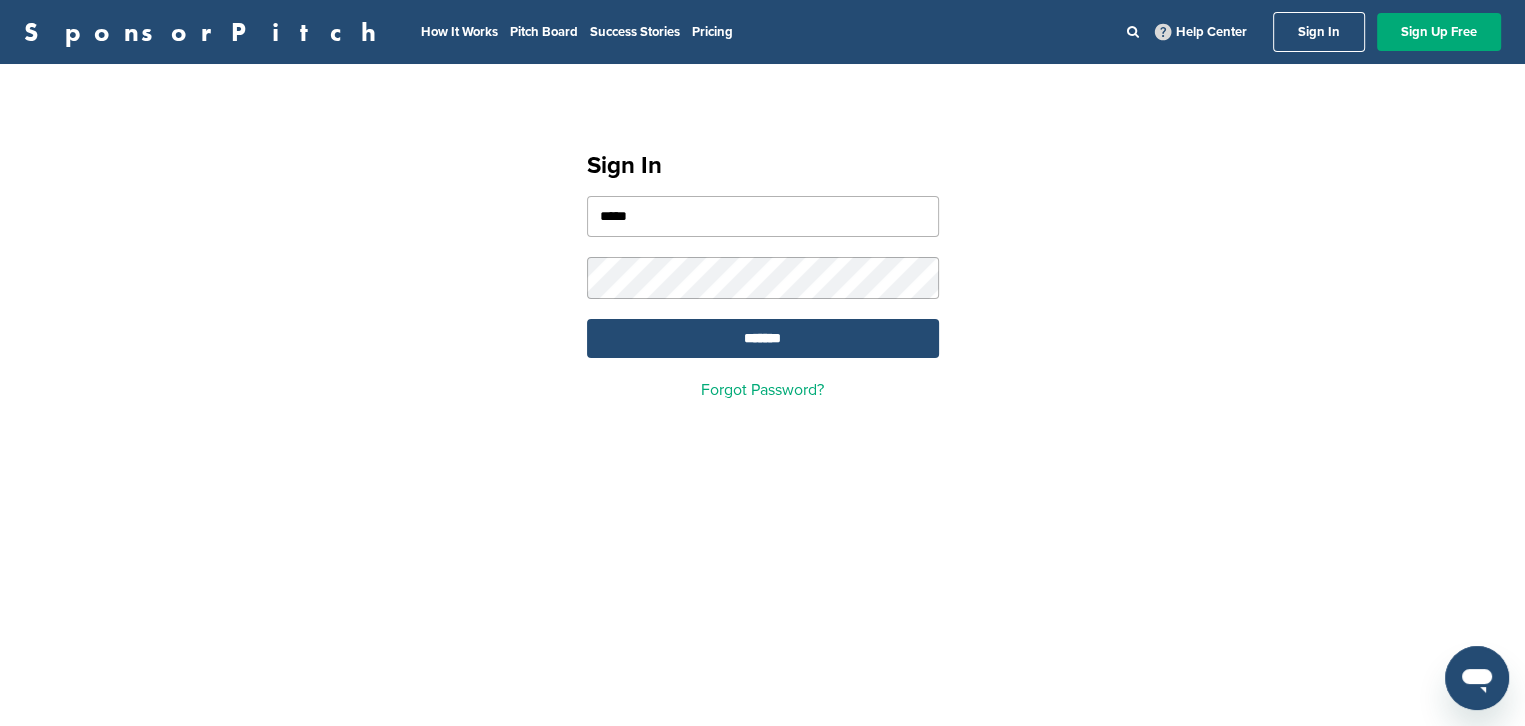 type on "******" 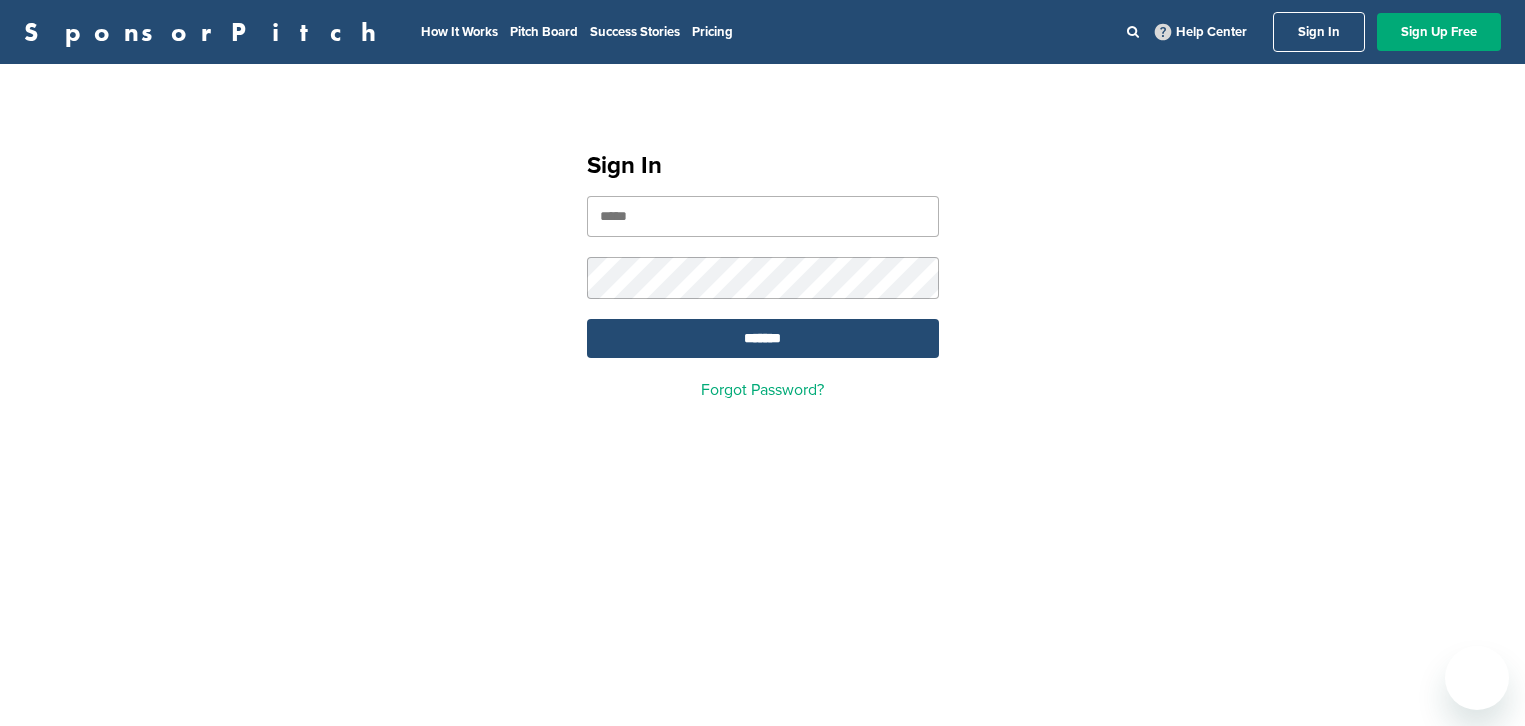 scroll, scrollTop: 0, scrollLeft: 0, axis: both 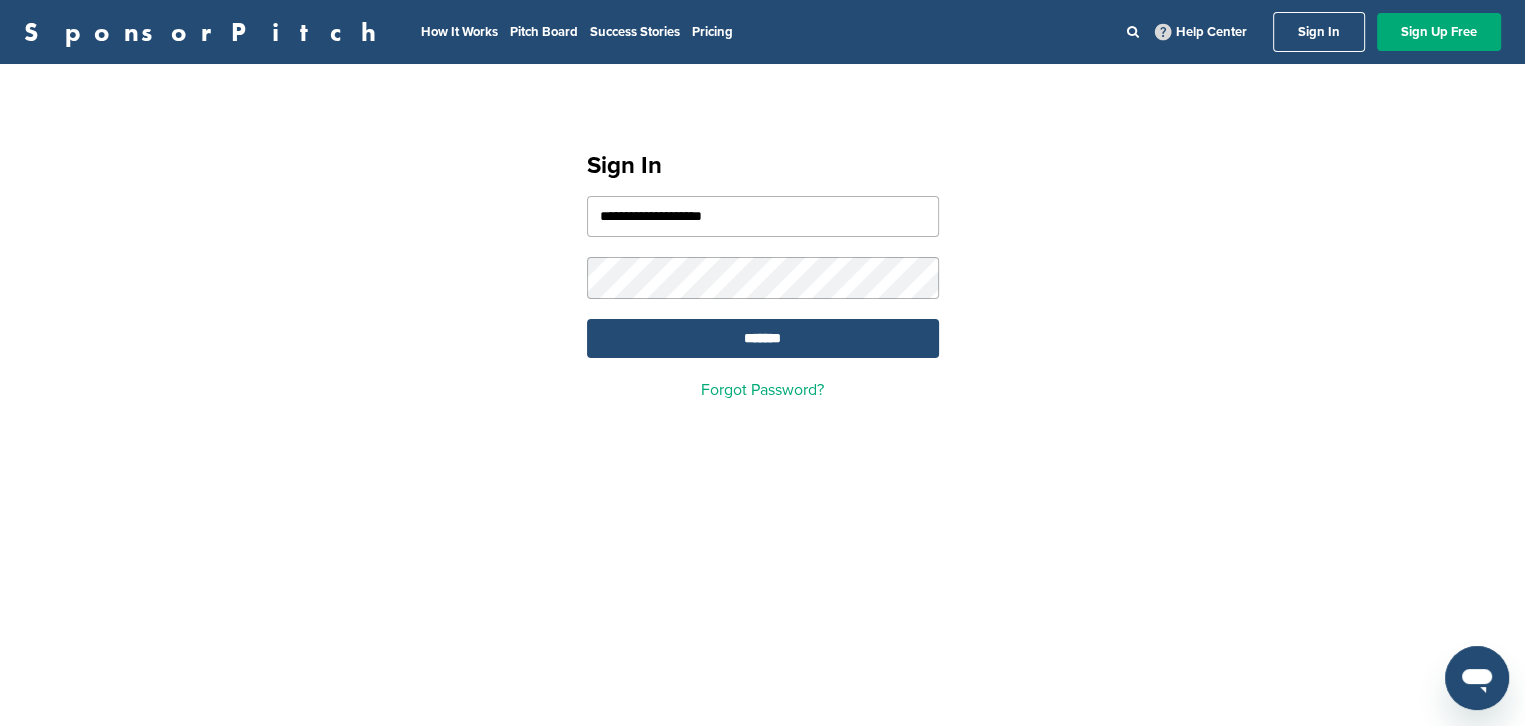 drag, startPoint x: 823, startPoint y: 229, endPoint x: 745, endPoint y: 214, distance: 79.429214 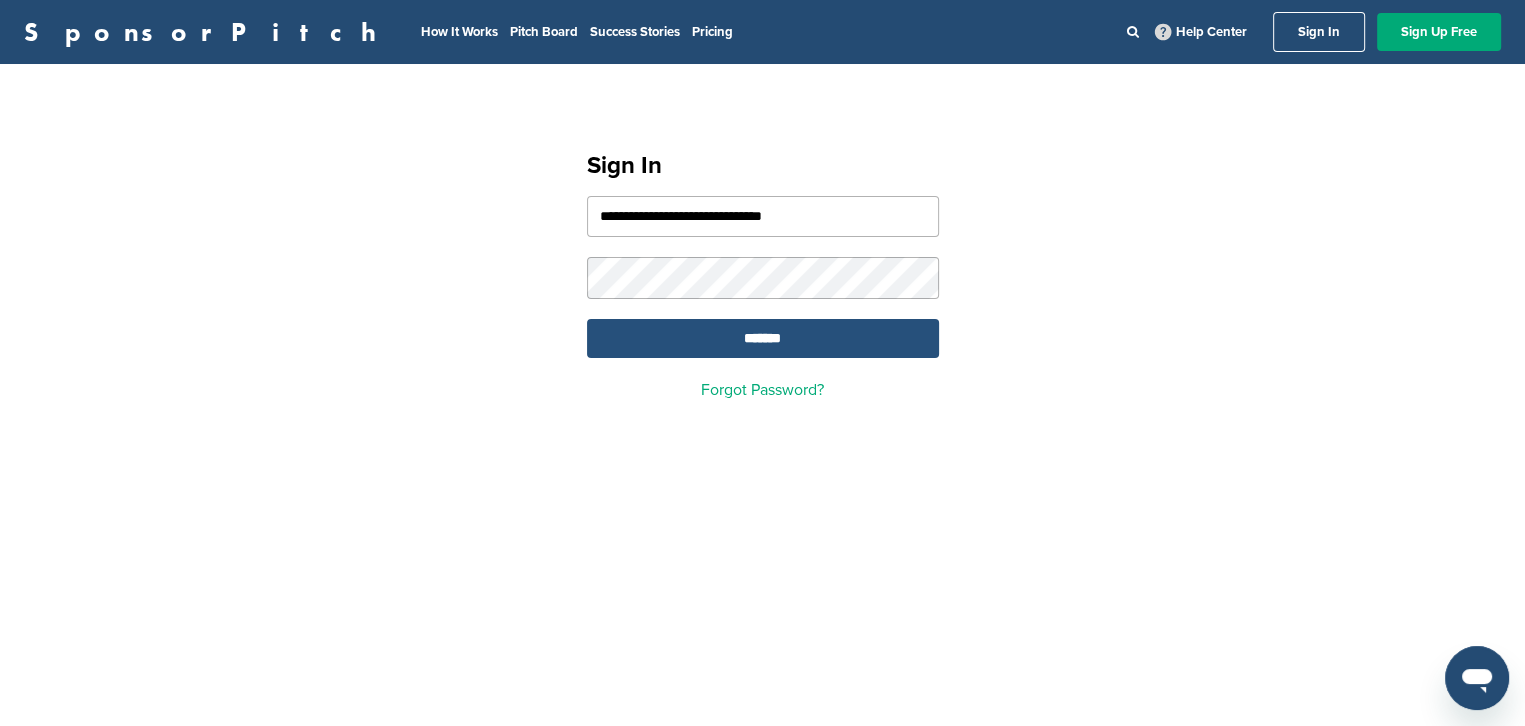 click on "*******" at bounding box center (763, 338) 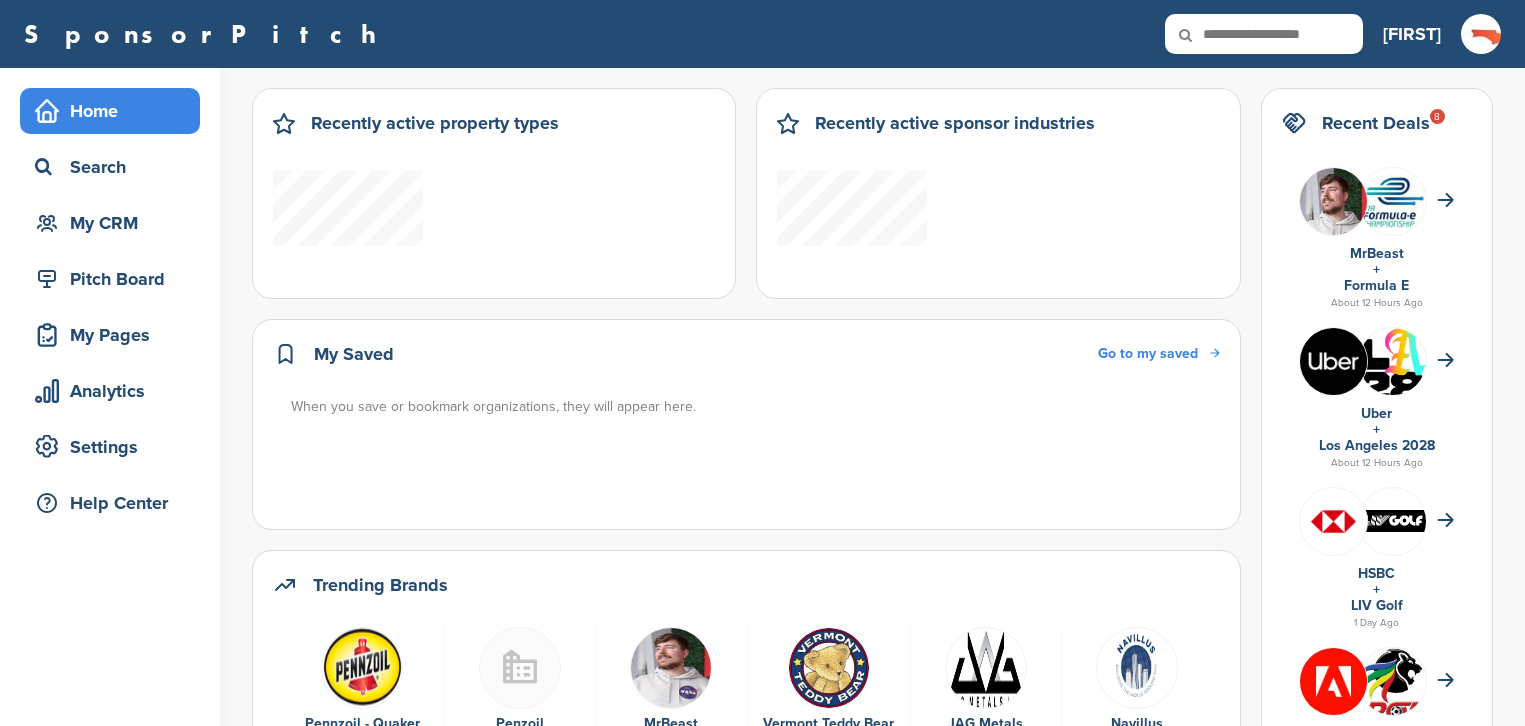 scroll, scrollTop: 0, scrollLeft: 0, axis: both 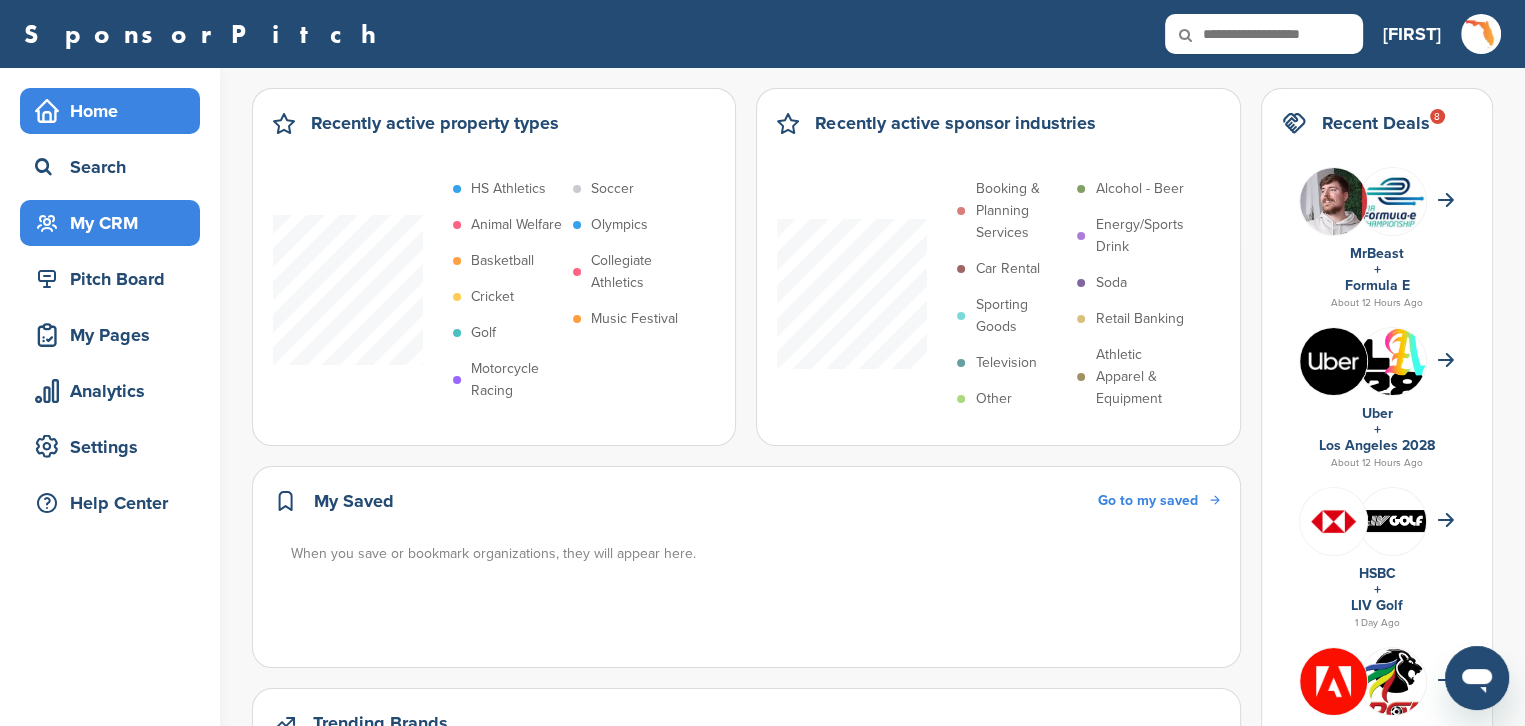 click on "My CRM" at bounding box center [115, 223] 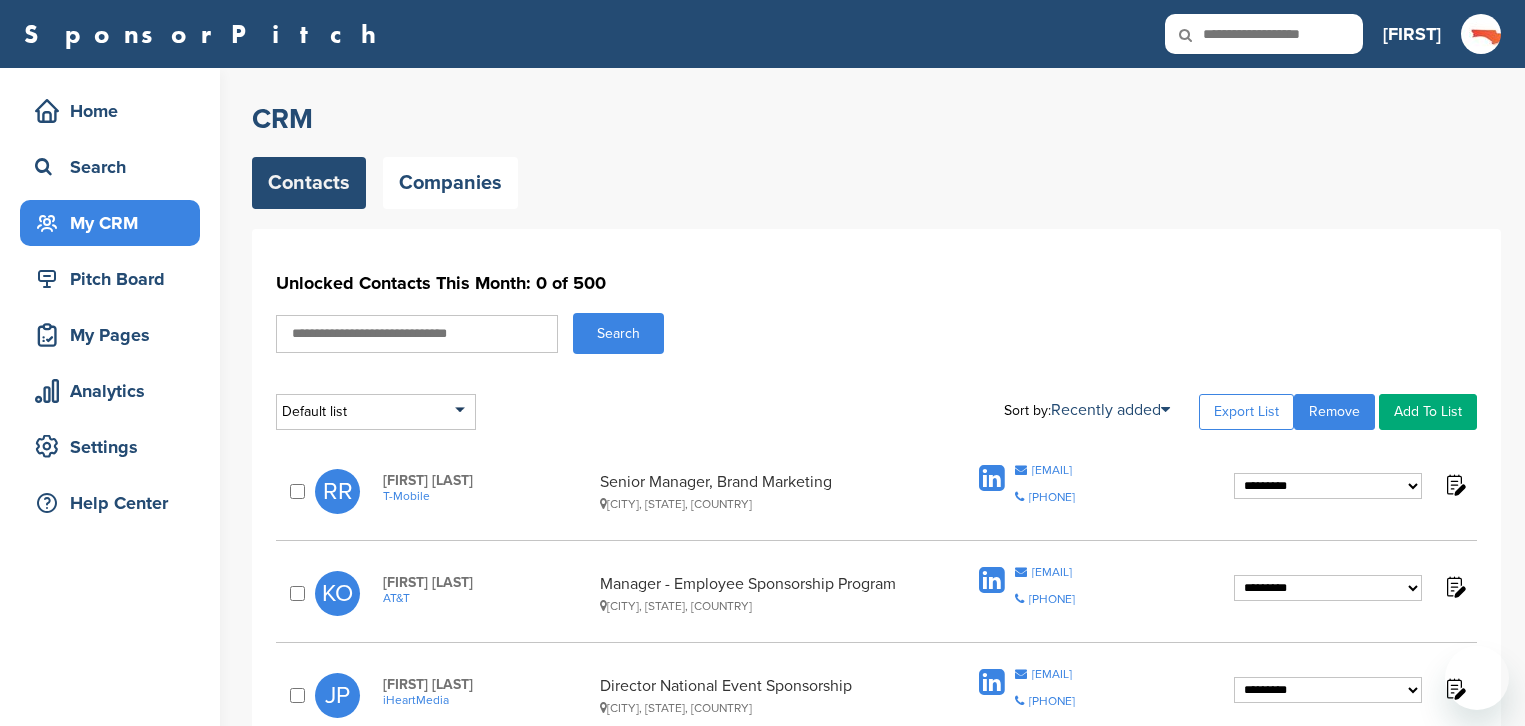 scroll, scrollTop: 0, scrollLeft: 0, axis: both 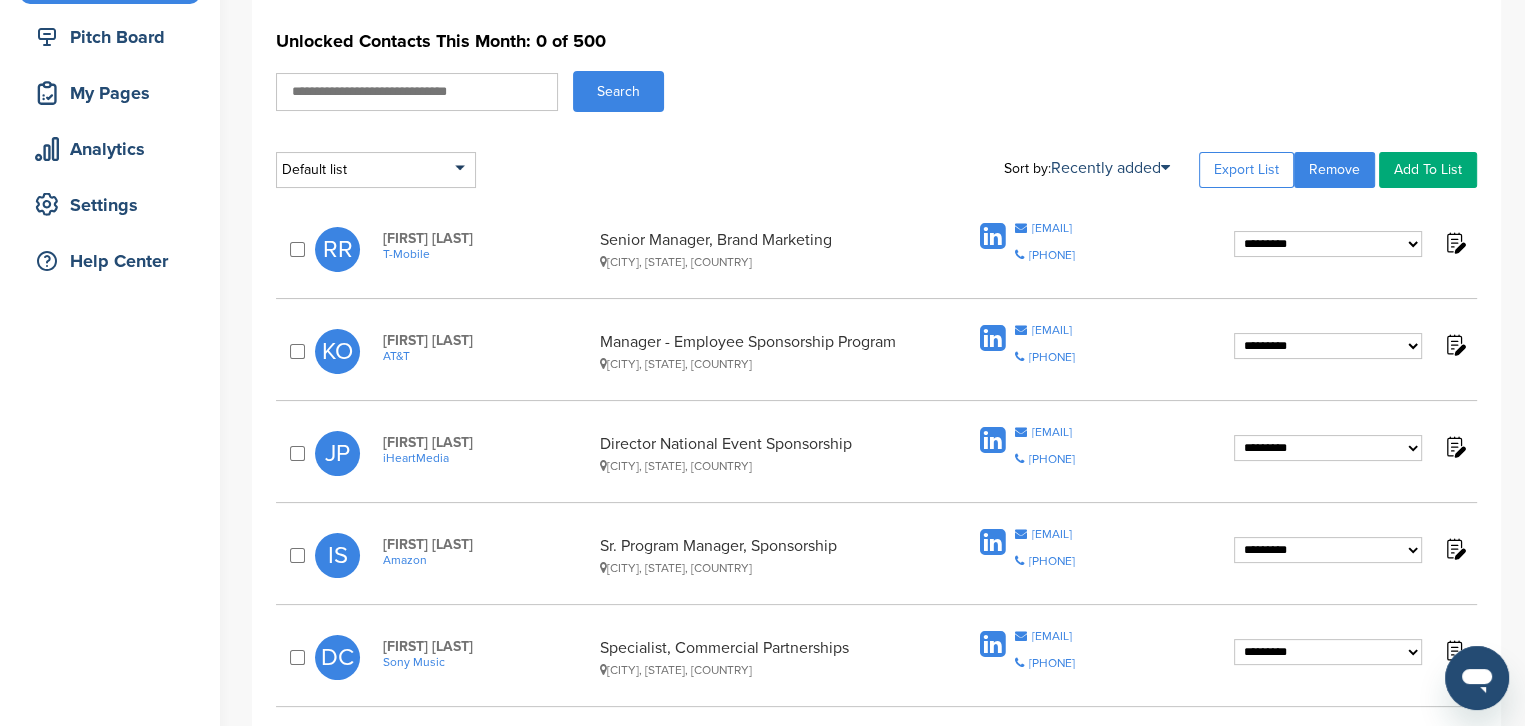 click on "**********" at bounding box center [1328, 244] 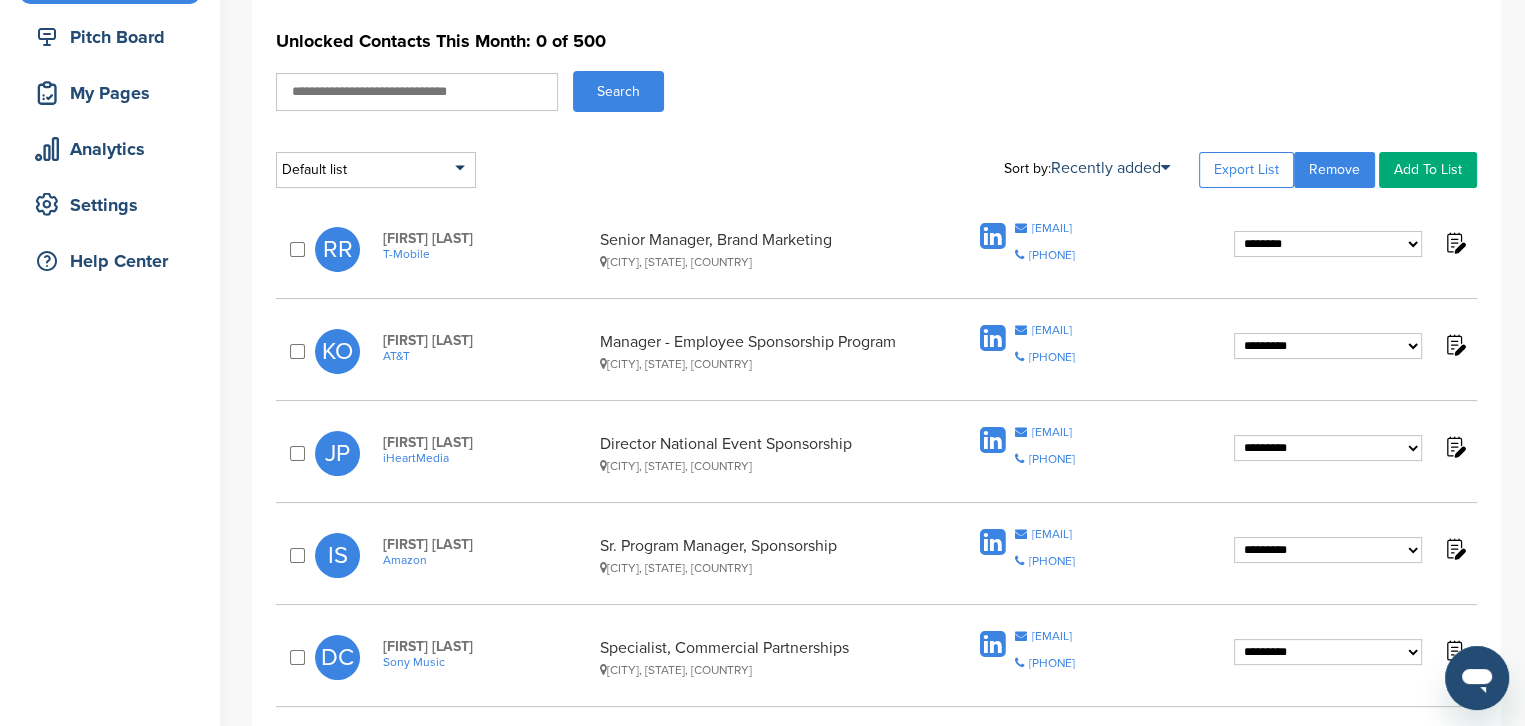 click on "**********" at bounding box center (1328, 244) 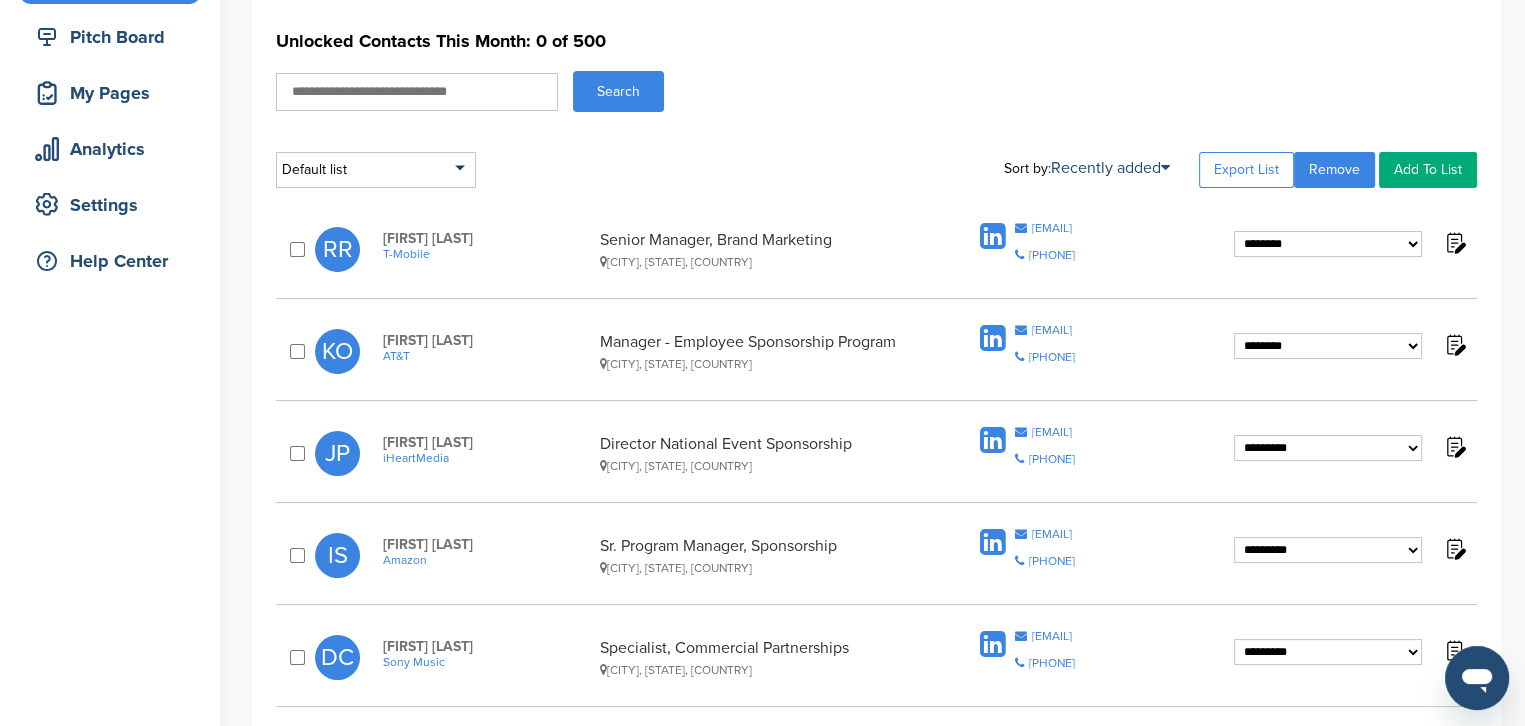 click on "**********" at bounding box center (1328, 244) 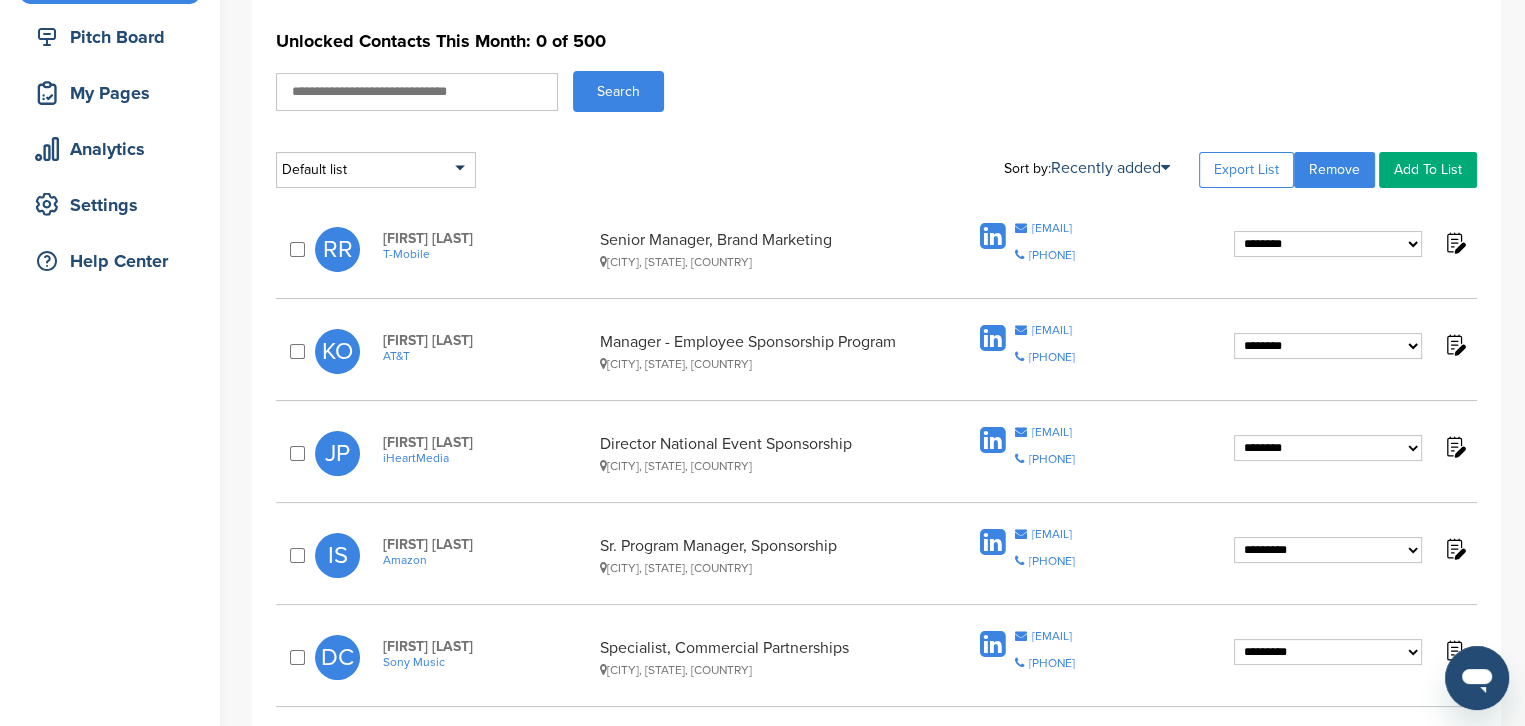 click on "**********" at bounding box center (1328, 244) 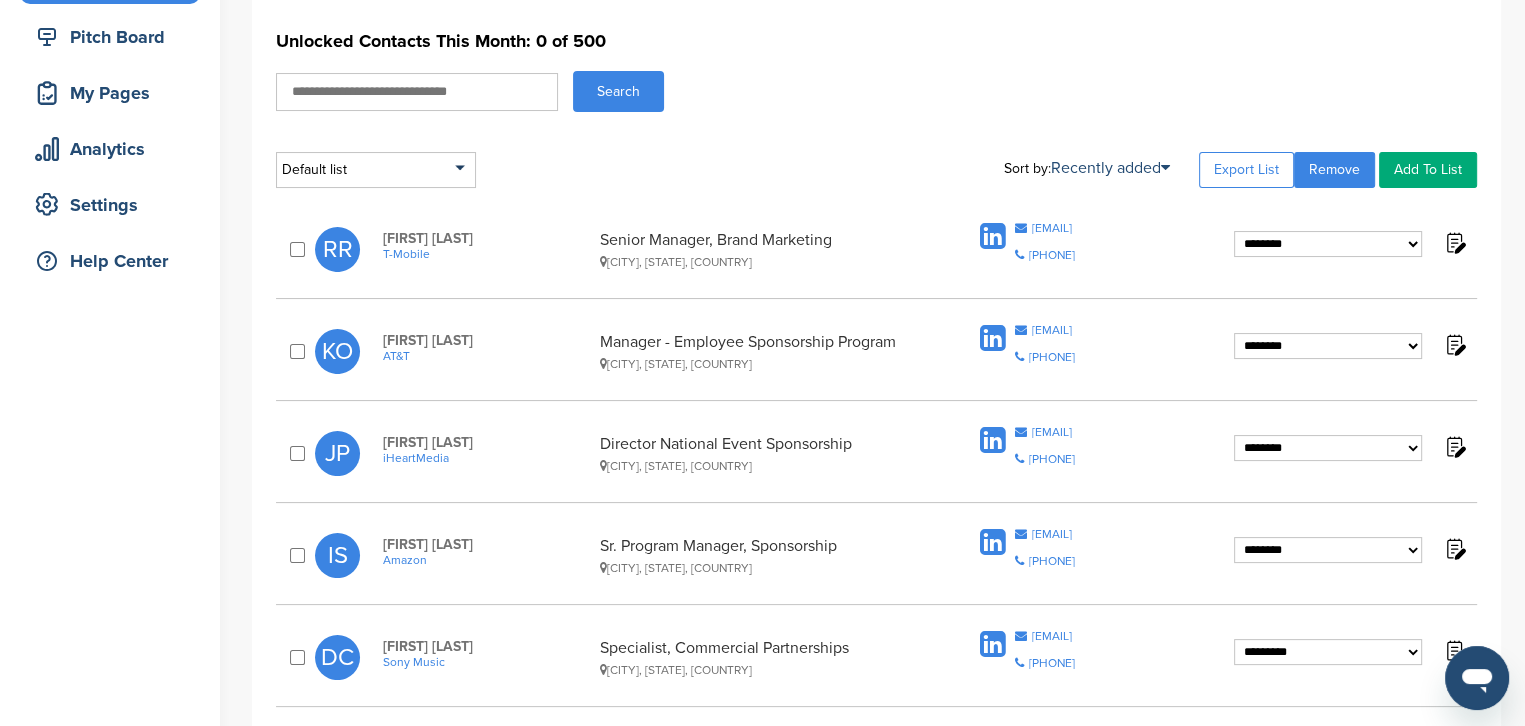 click on "**********" at bounding box center (1328, 244) 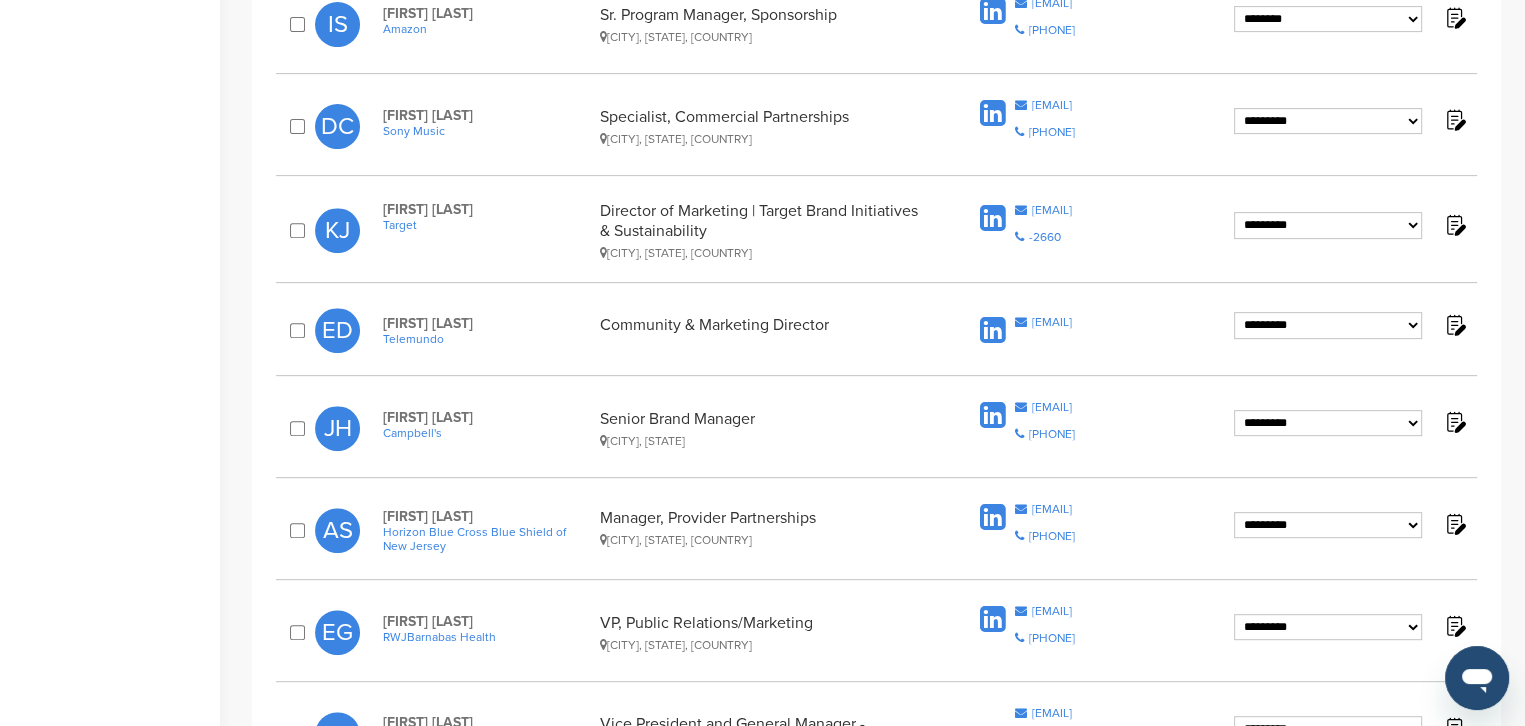 scroll, scrollTop: 795, scrollLeft: 0, axis: vertical 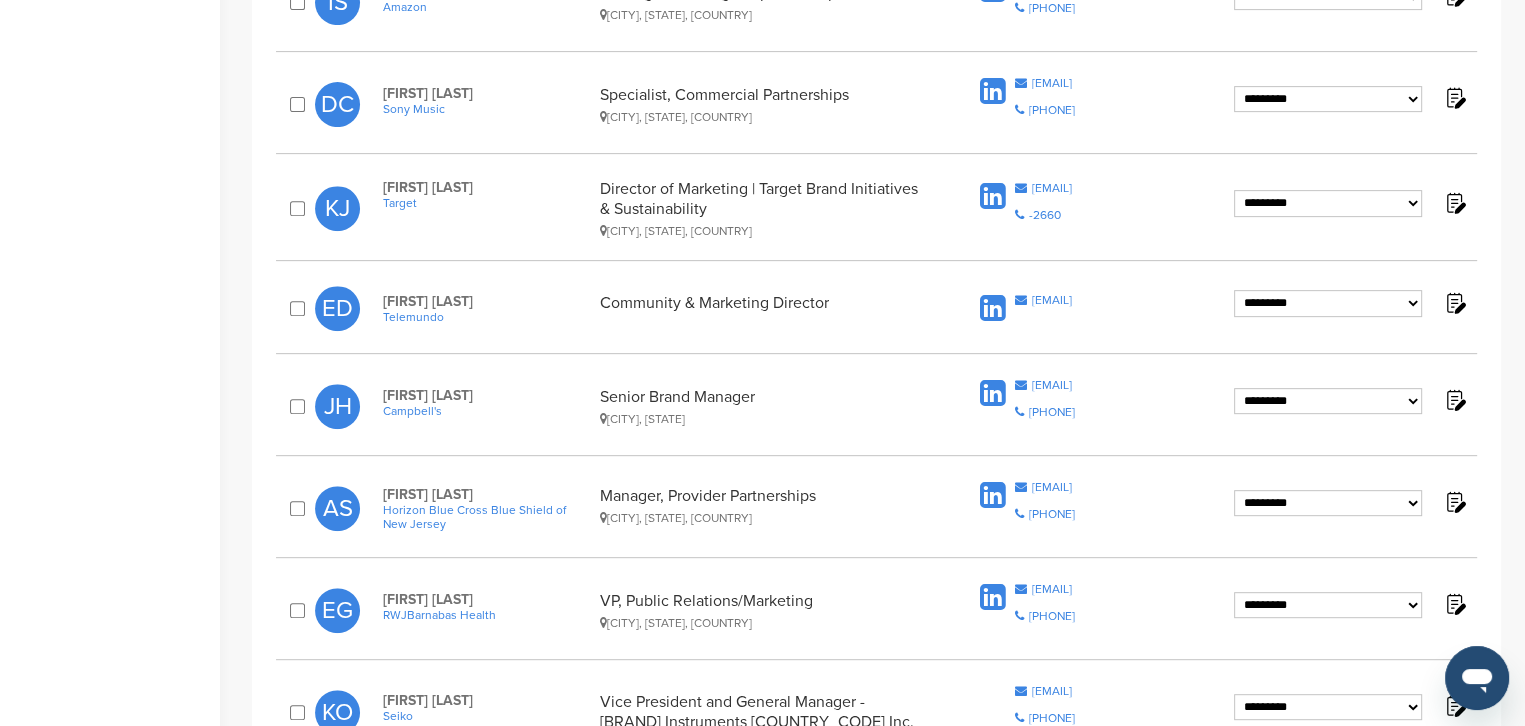 click on "**********" at bounding box center (1328, -309) 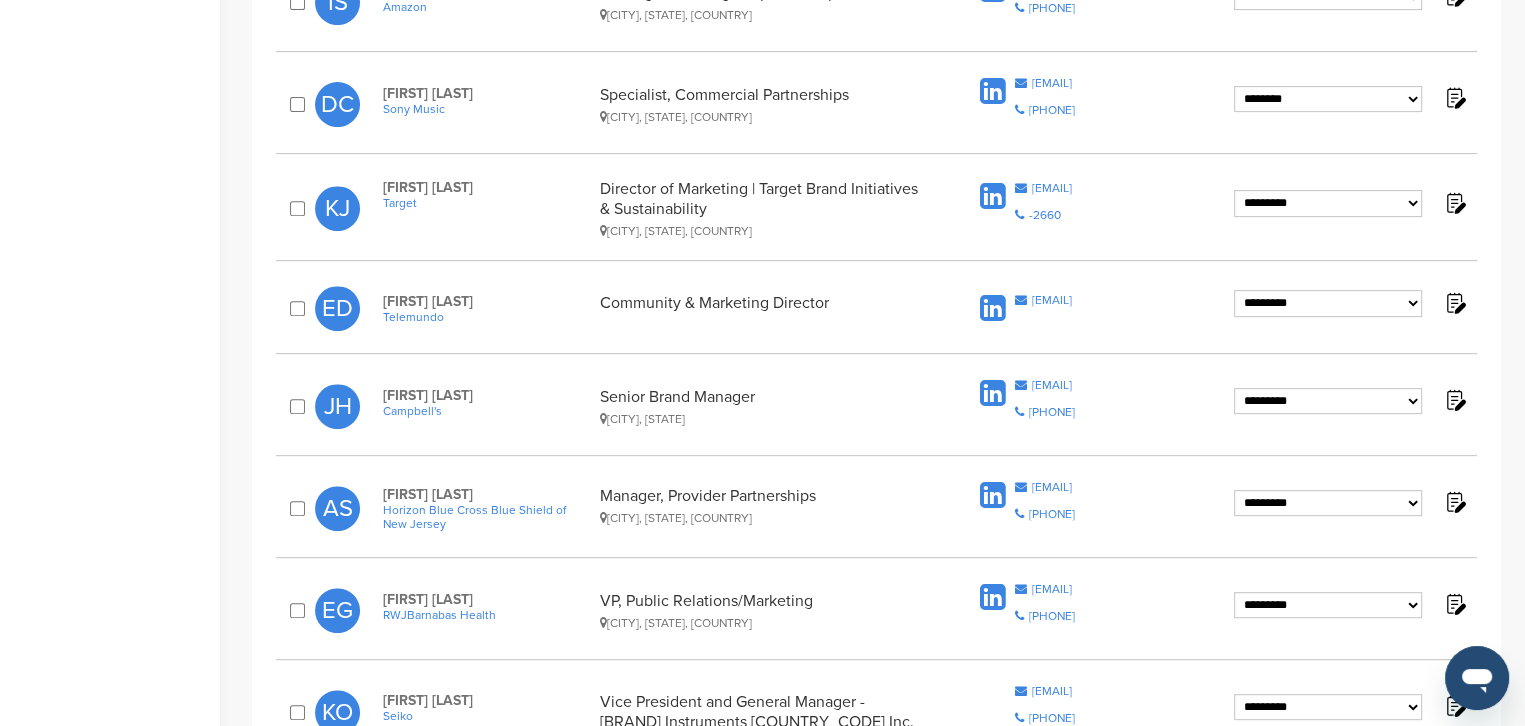 click on "**********" at bounding box center (1328, -309) 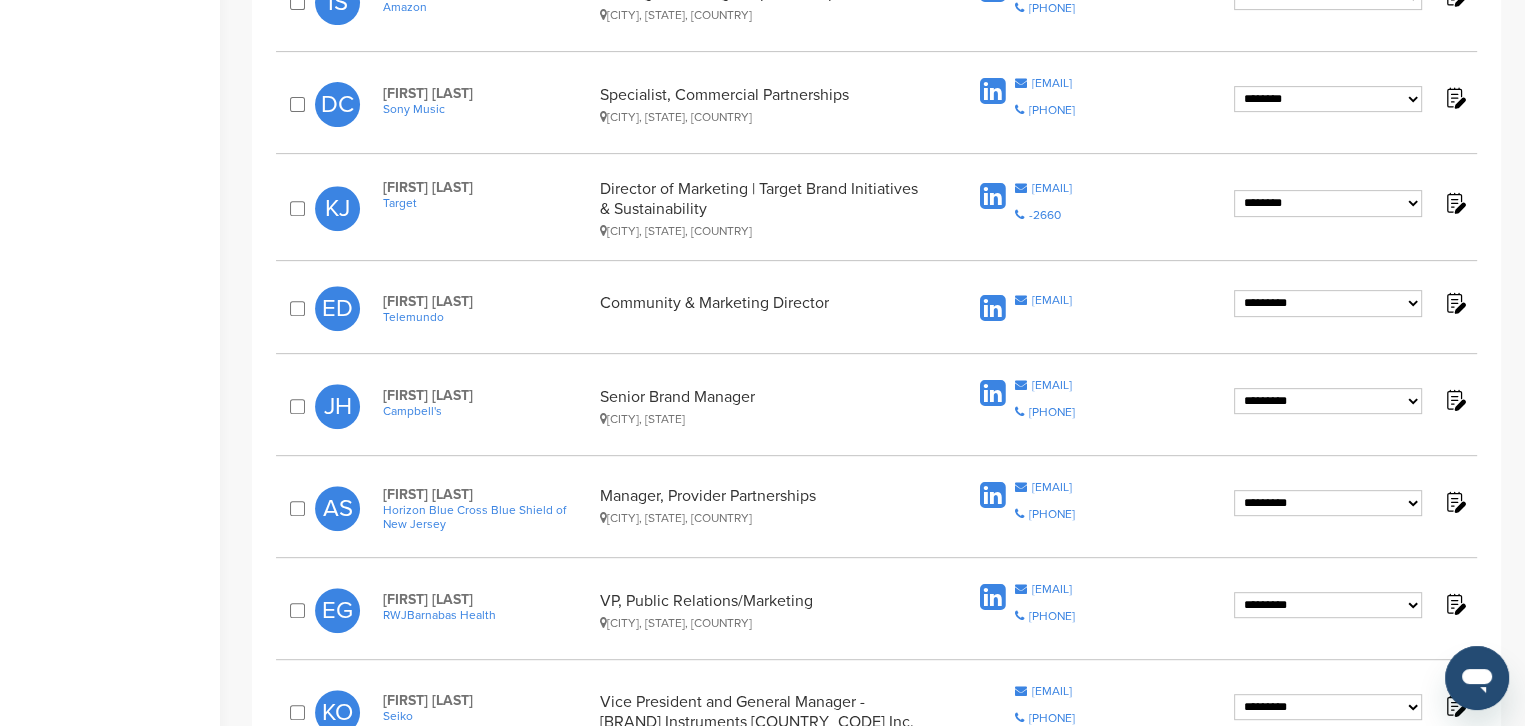 click on "**********" at bounding box center (1328, -309) 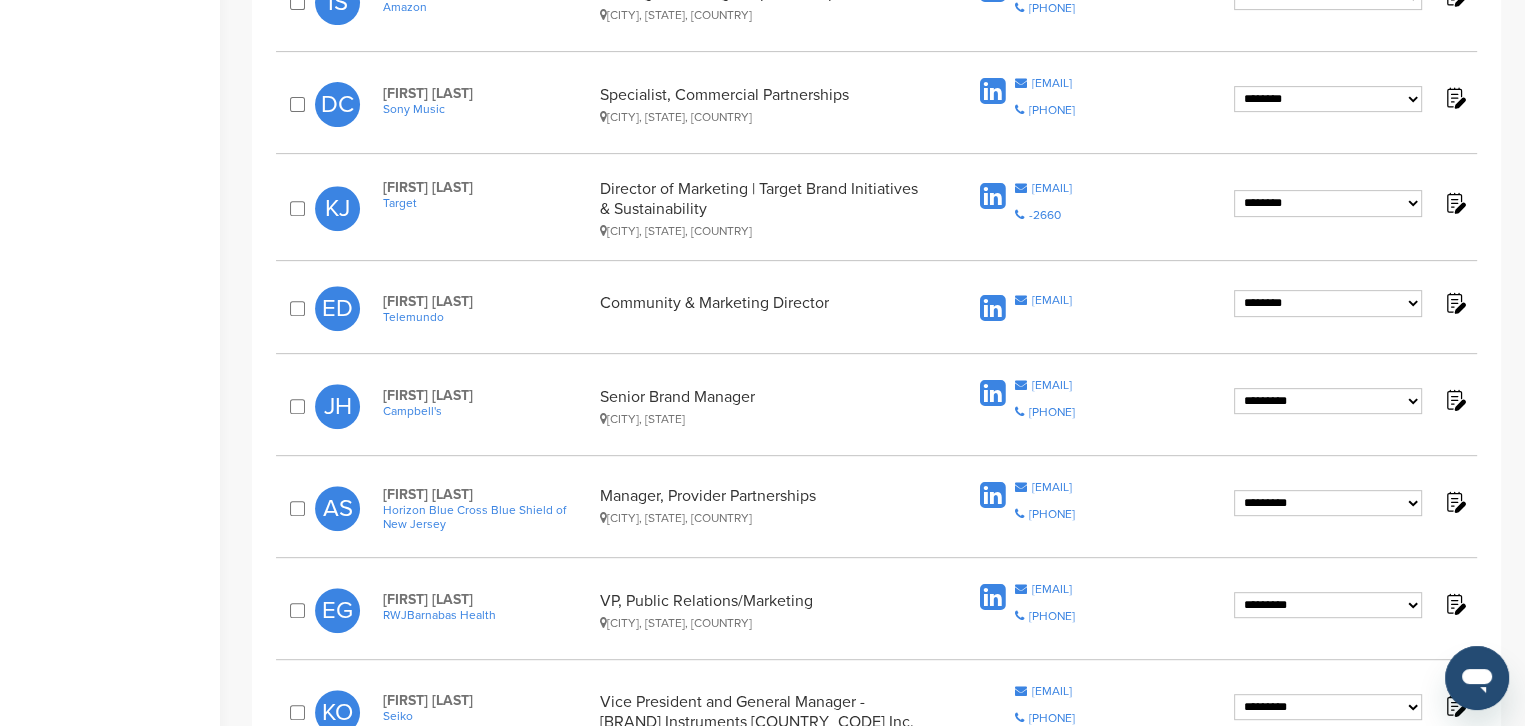 click on "**********" at bounding box center [1328, -309] 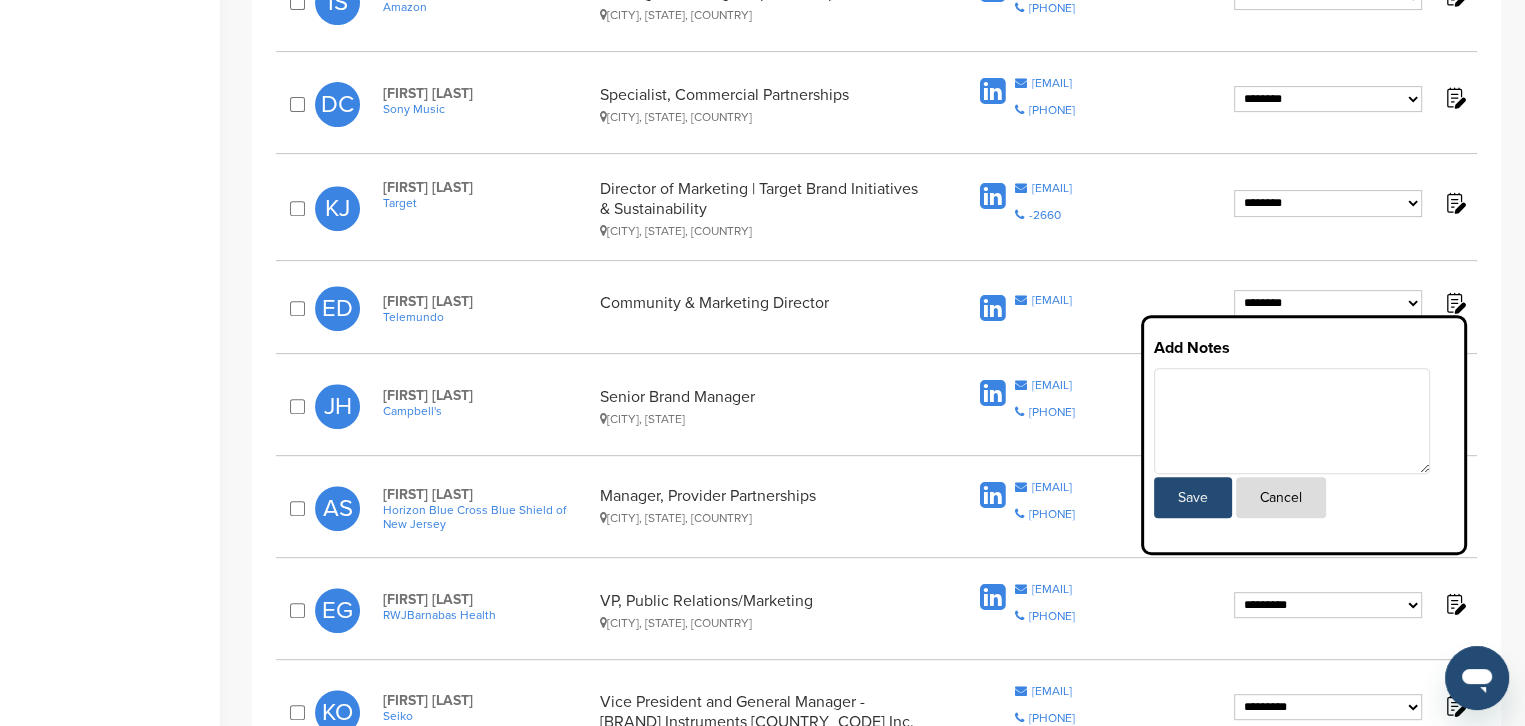 click on "**********" at bounding box center [876, 598] 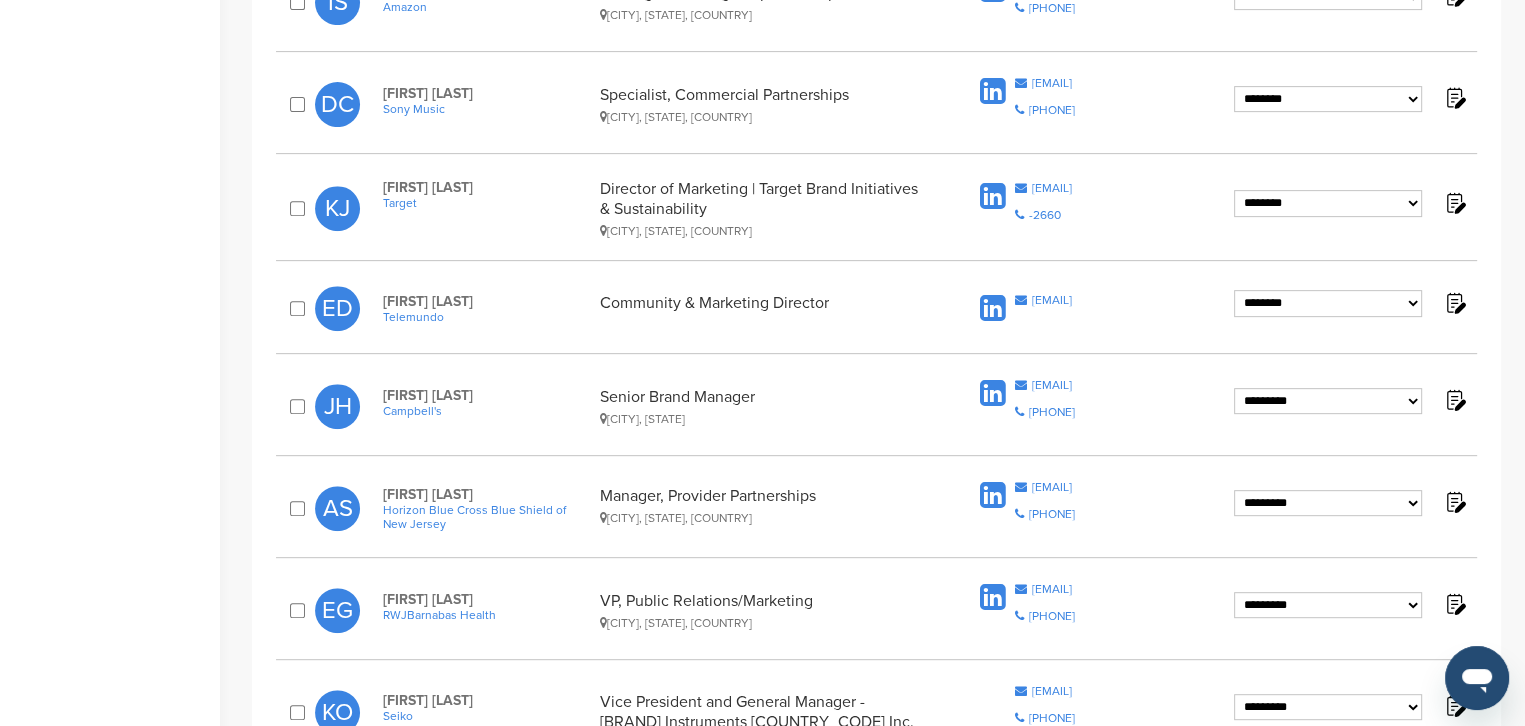 click on "**********" at bounding box center (1328, -309) 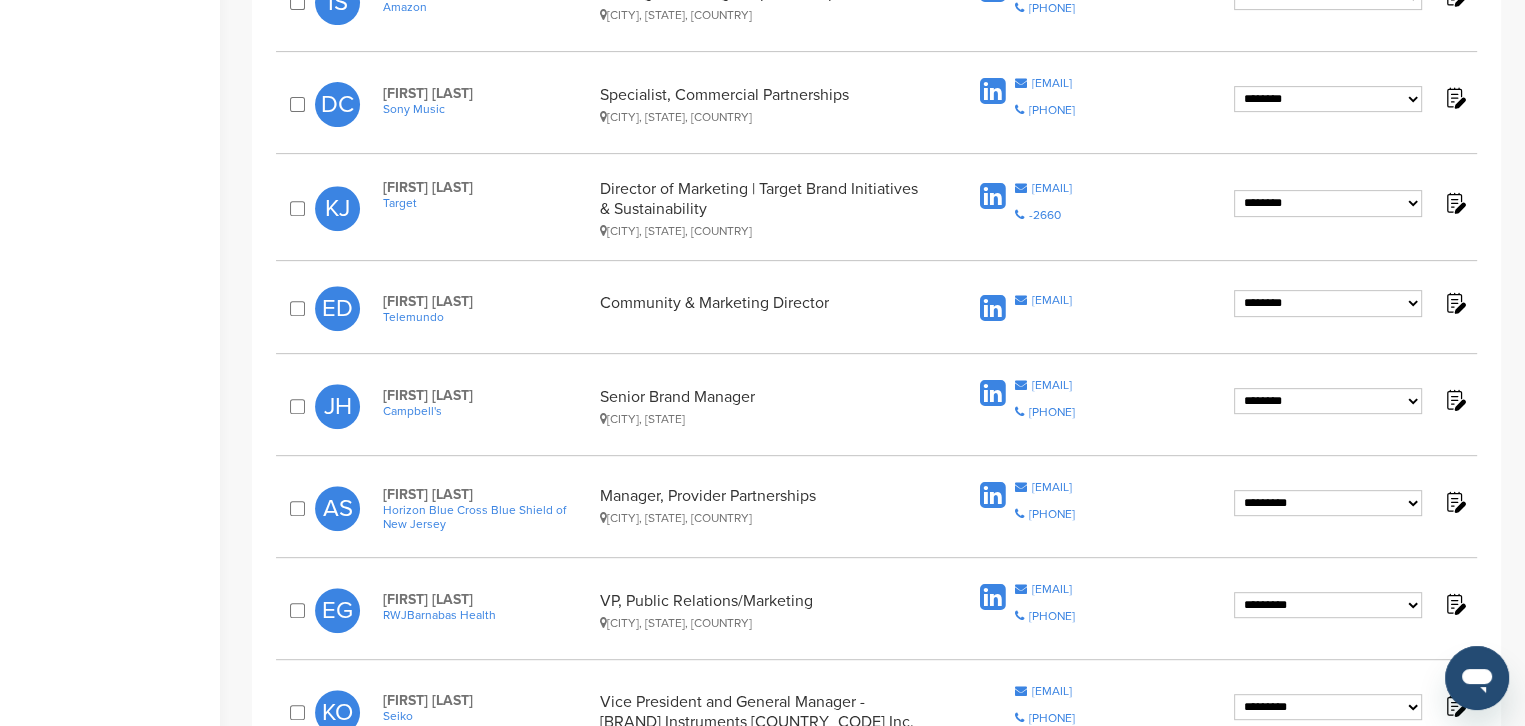 click on "**********" at bounding box center (1328, -309) 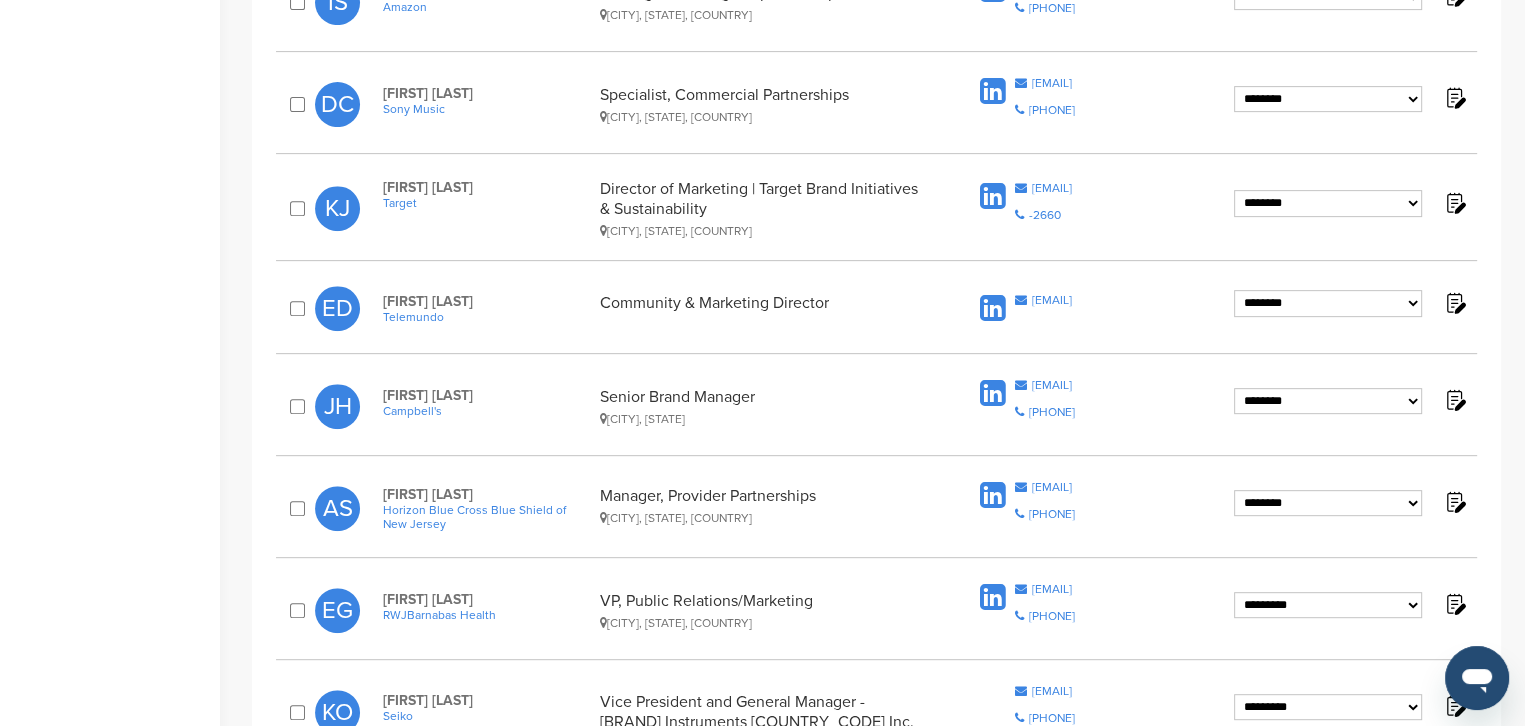 click on "**********" at bounding box center (1328, -309) 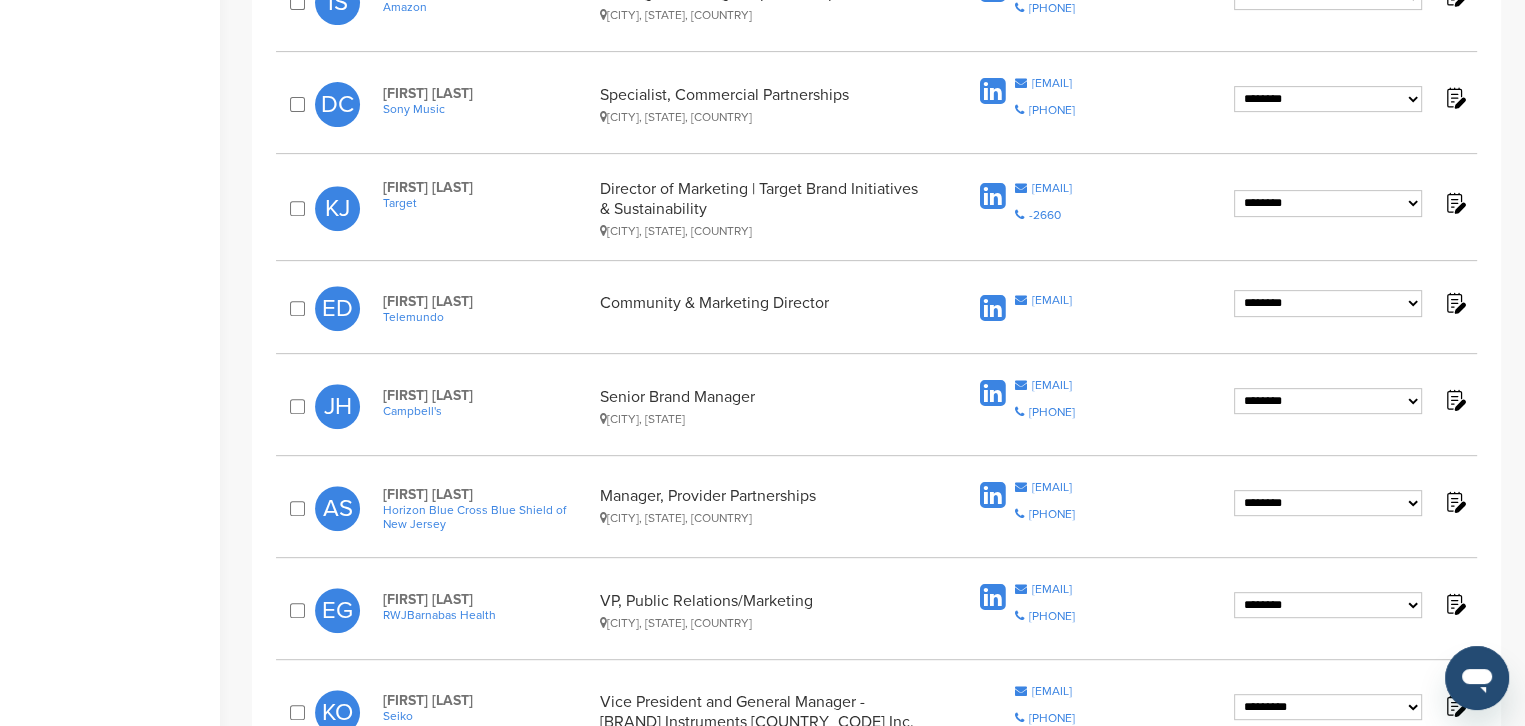 click on "**********" at bounding box center (1328, -309) 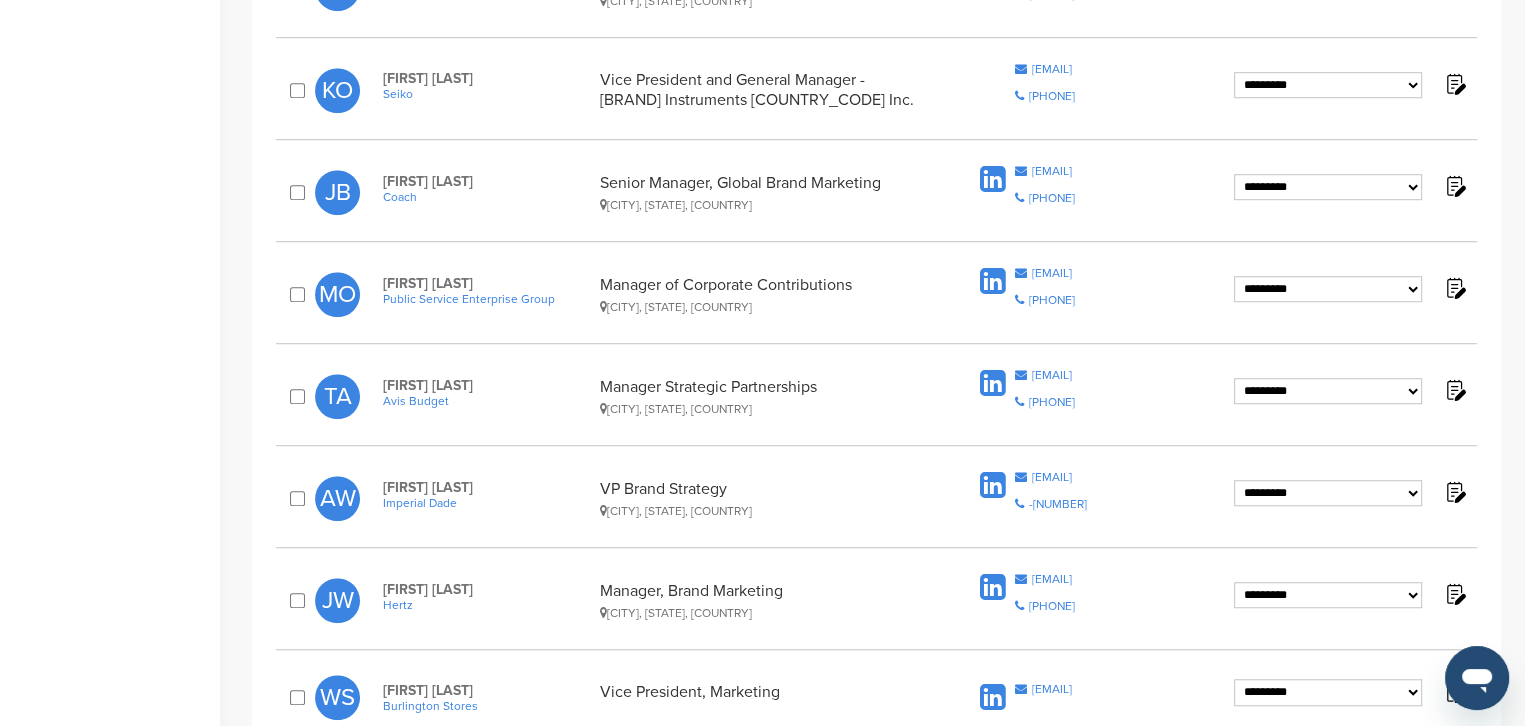 scroll, scrollTop: 1424, scrollLeft: 0, axis: vertical 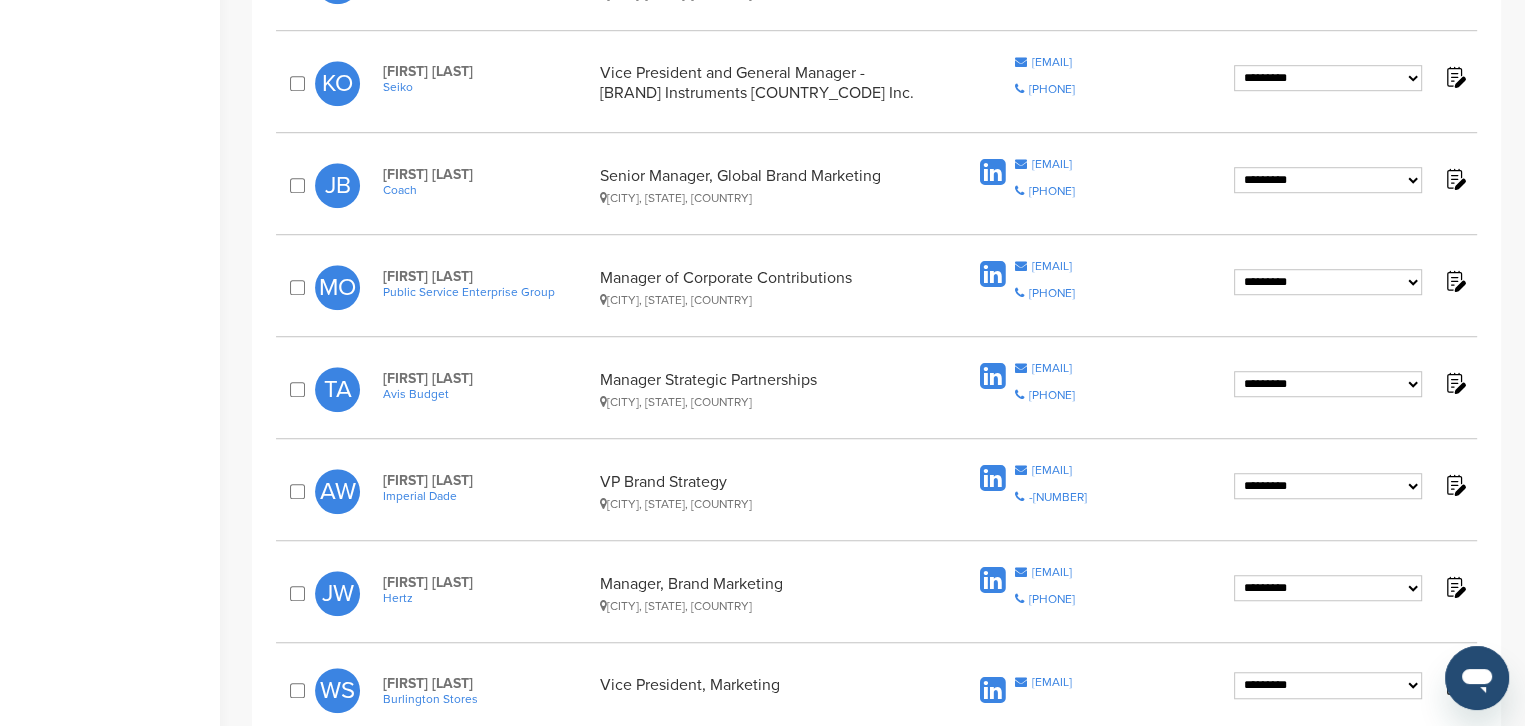 click on "**********" at bounding box center (1328, -938) 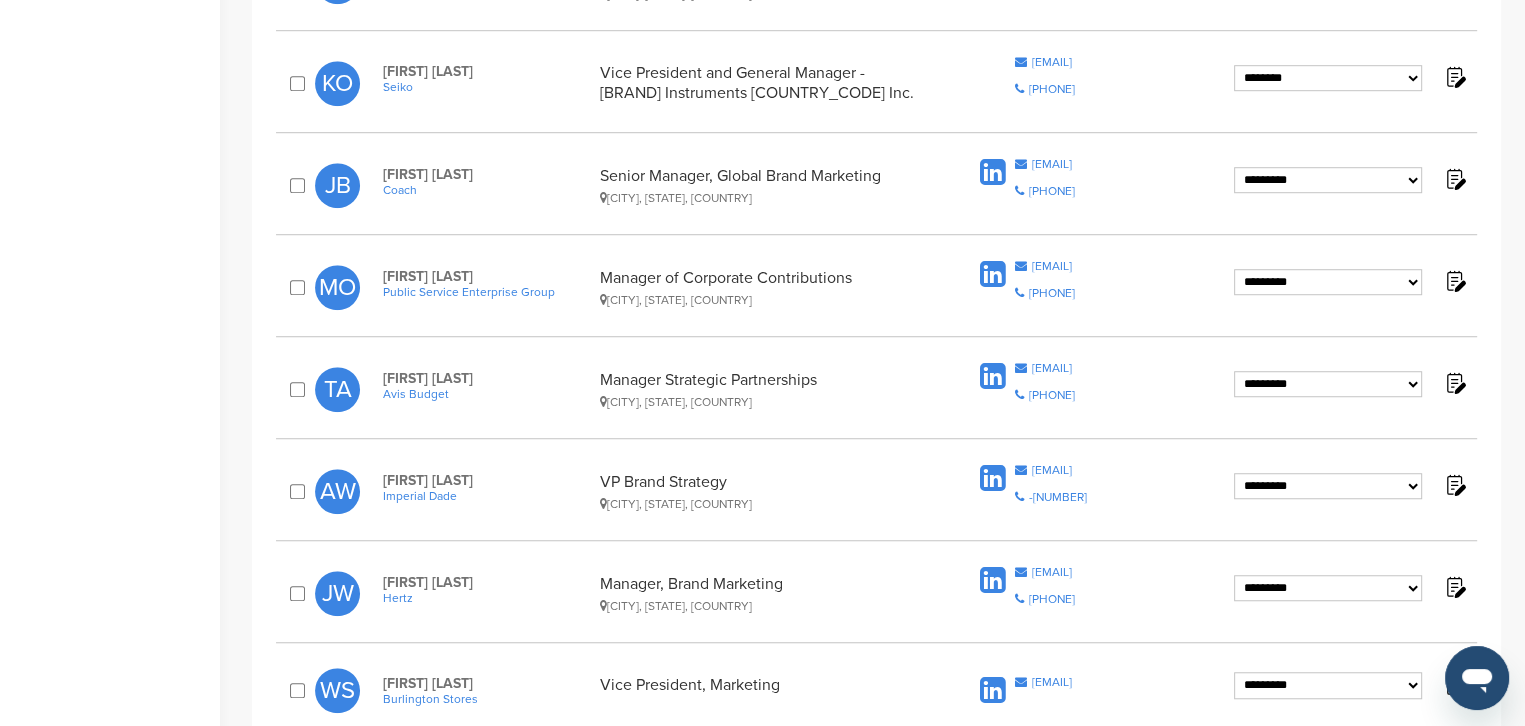click on "**********" at bounding box center [1328, -938] 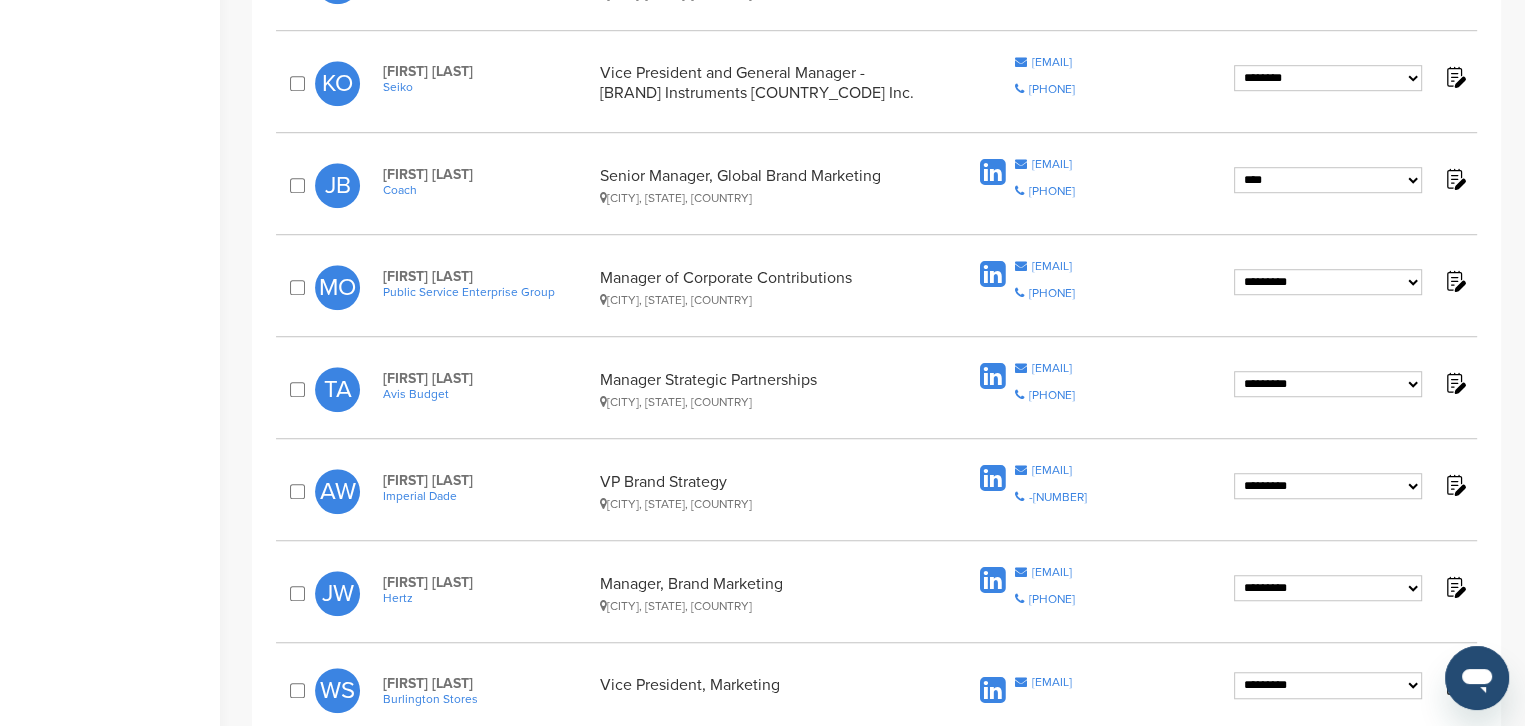 click on "**********" at bounding box center (1328, -938) 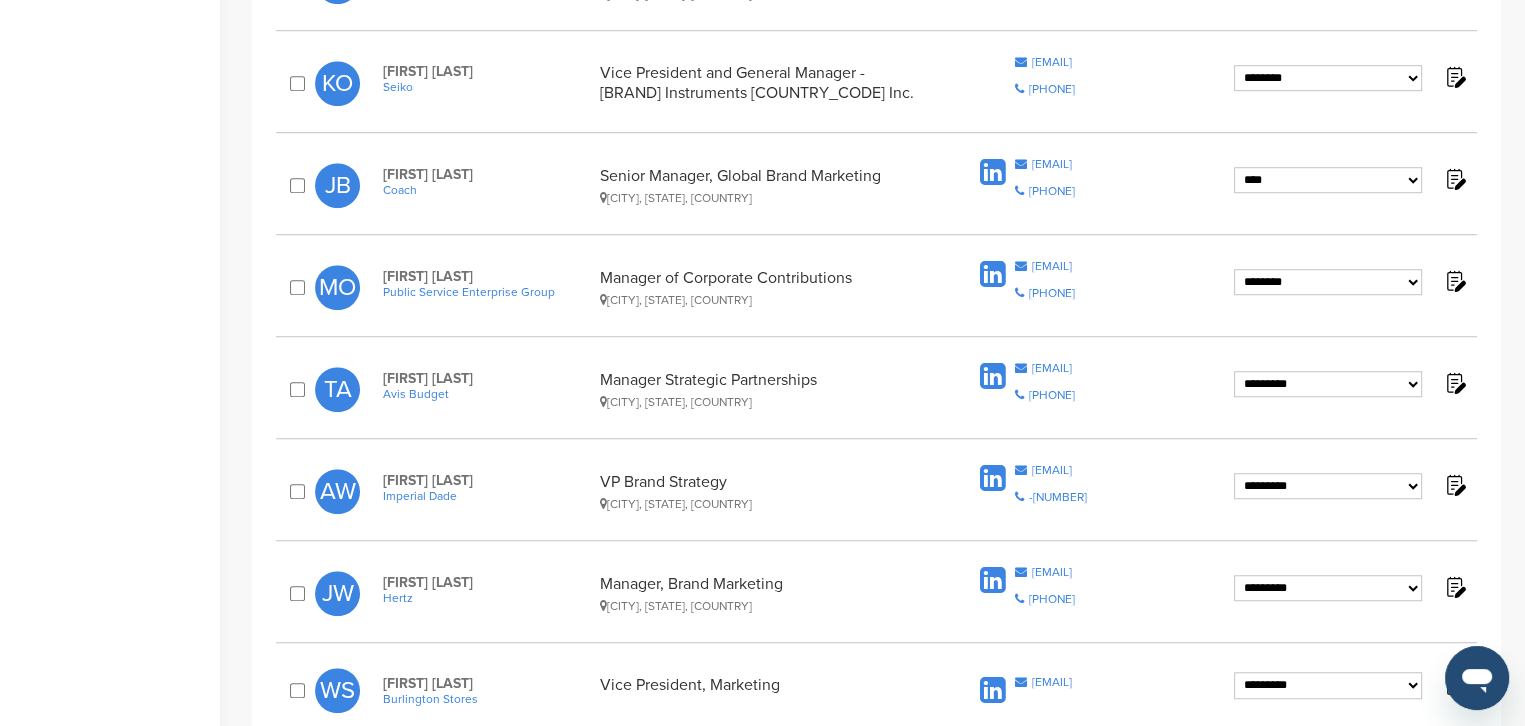 click on "**********" at bounding box center [1328, -938] 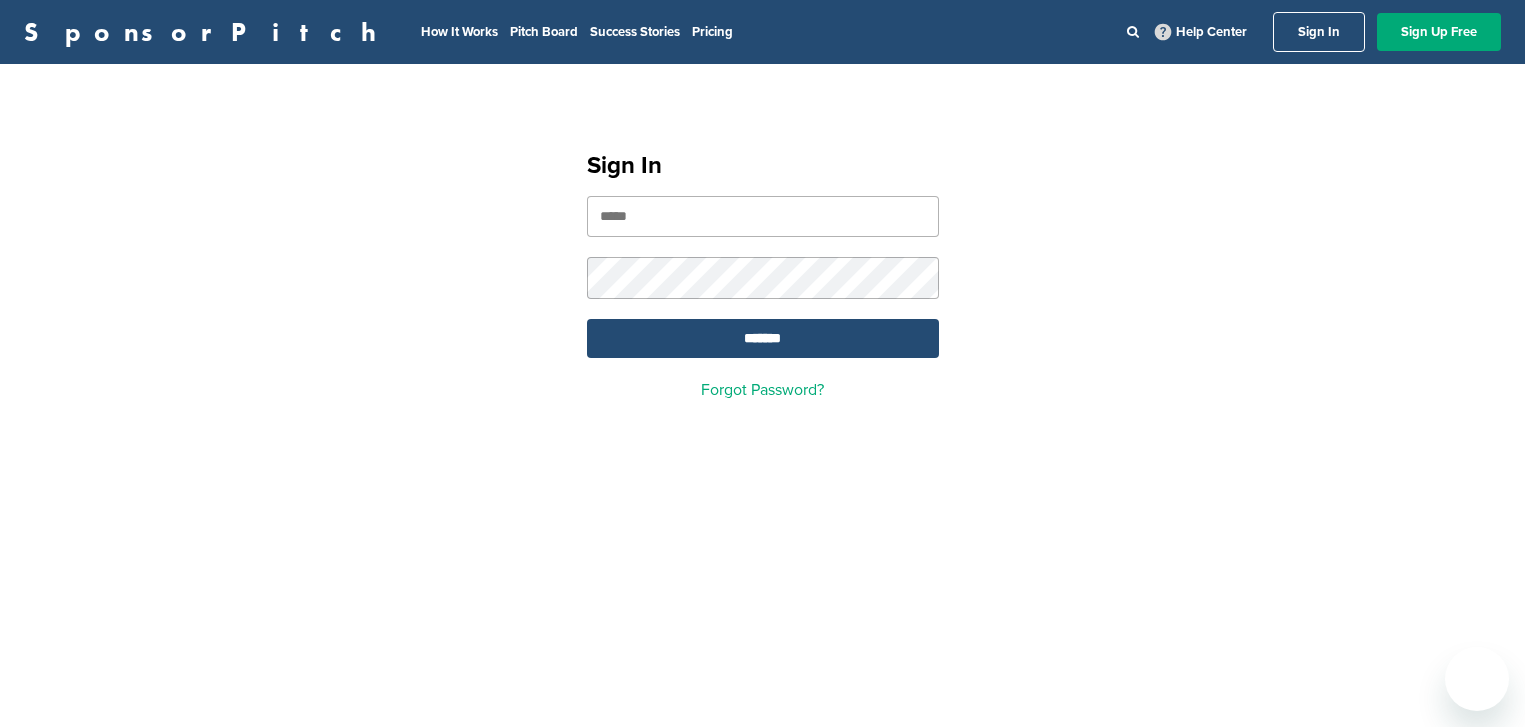 scroll, scrollTop: 0, scrollLeft: 0, axis: both 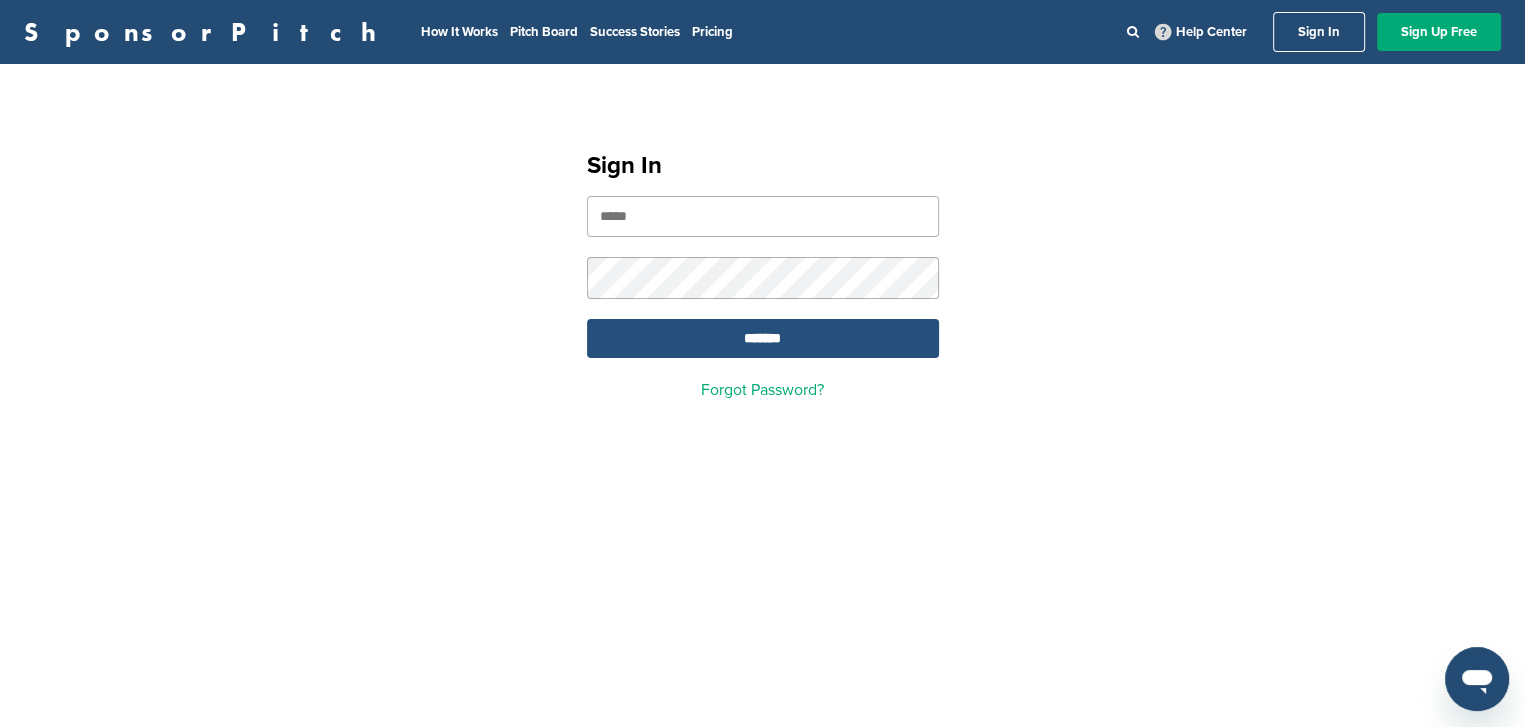 type on "**********" 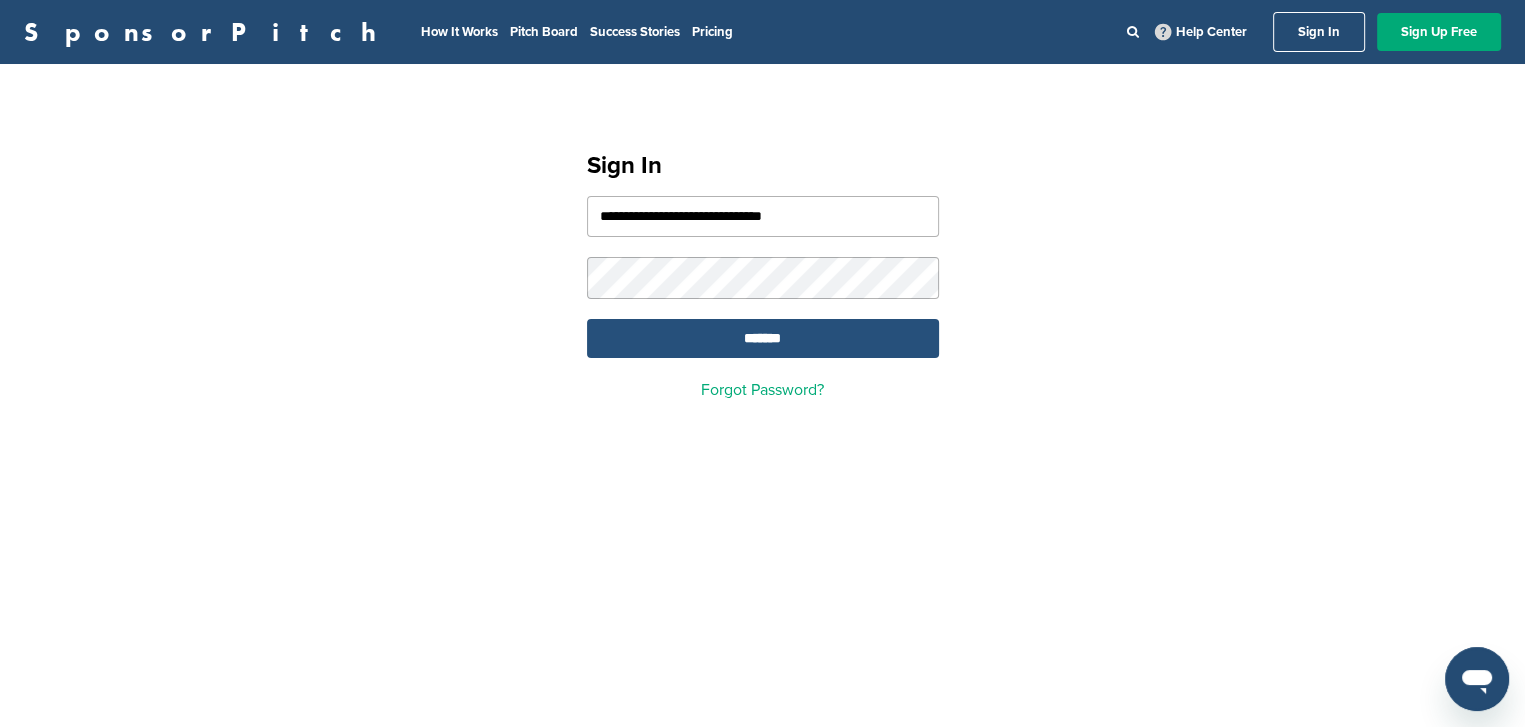click on "*******" at bounding box center [763, 338] 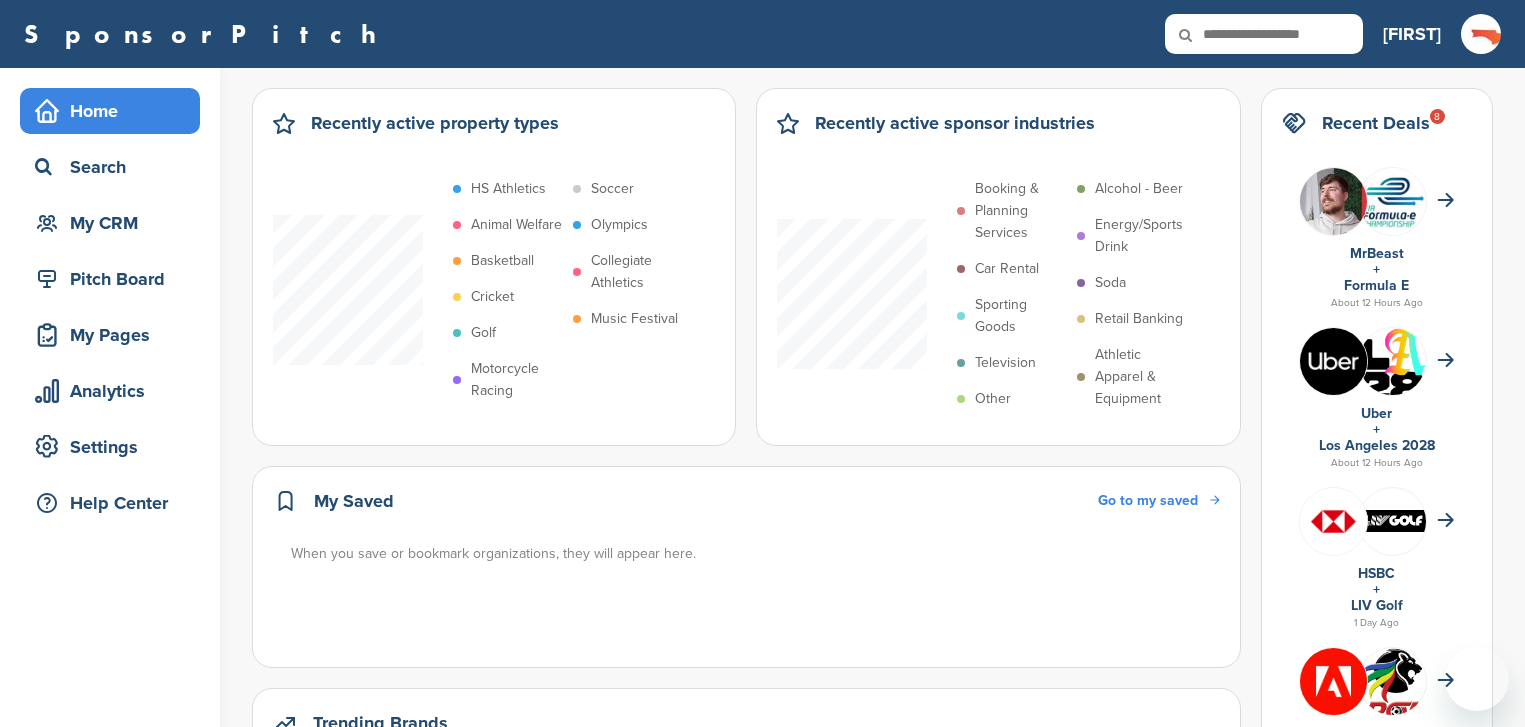 scroll, scrollTop: 0, scrollLeft: 0, axis: both 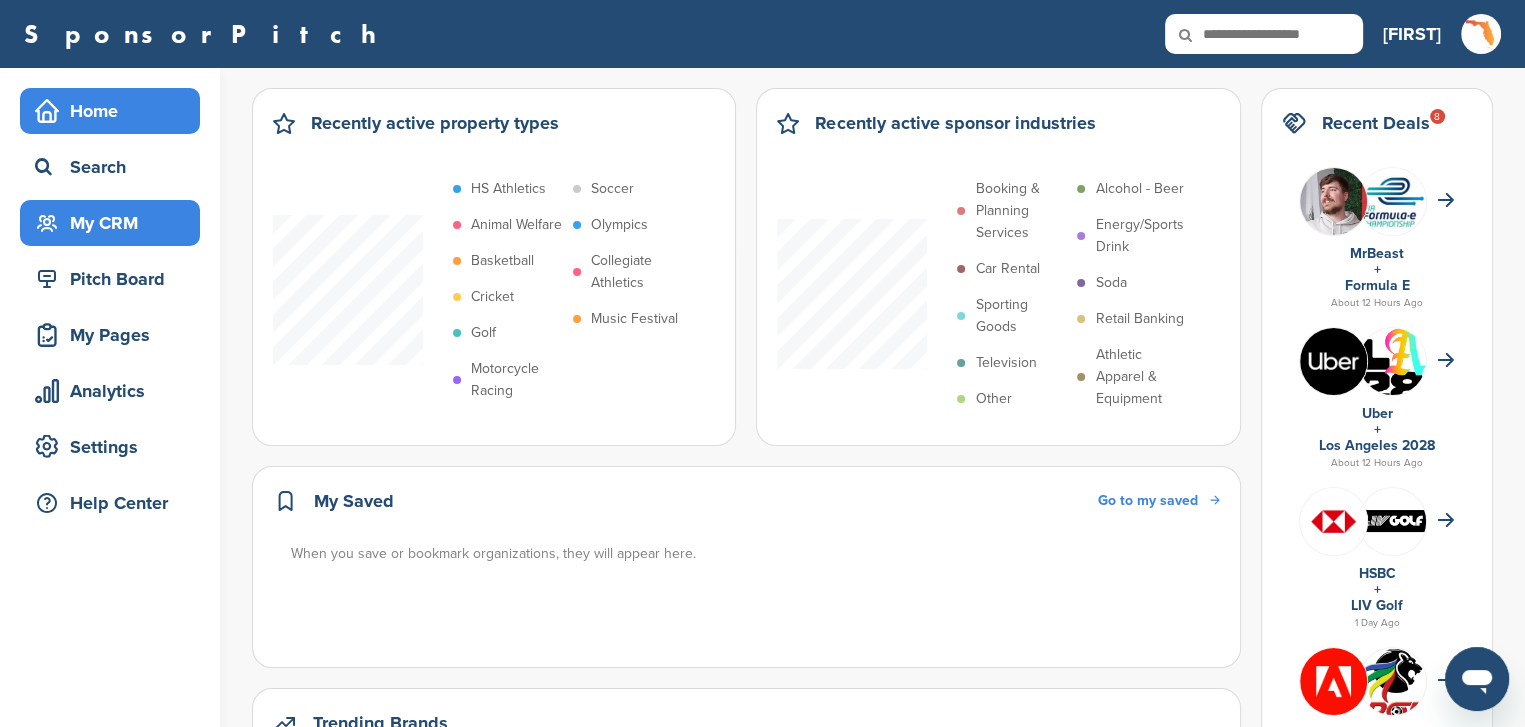 click on "My CRM" at bounding box center [115, 223] 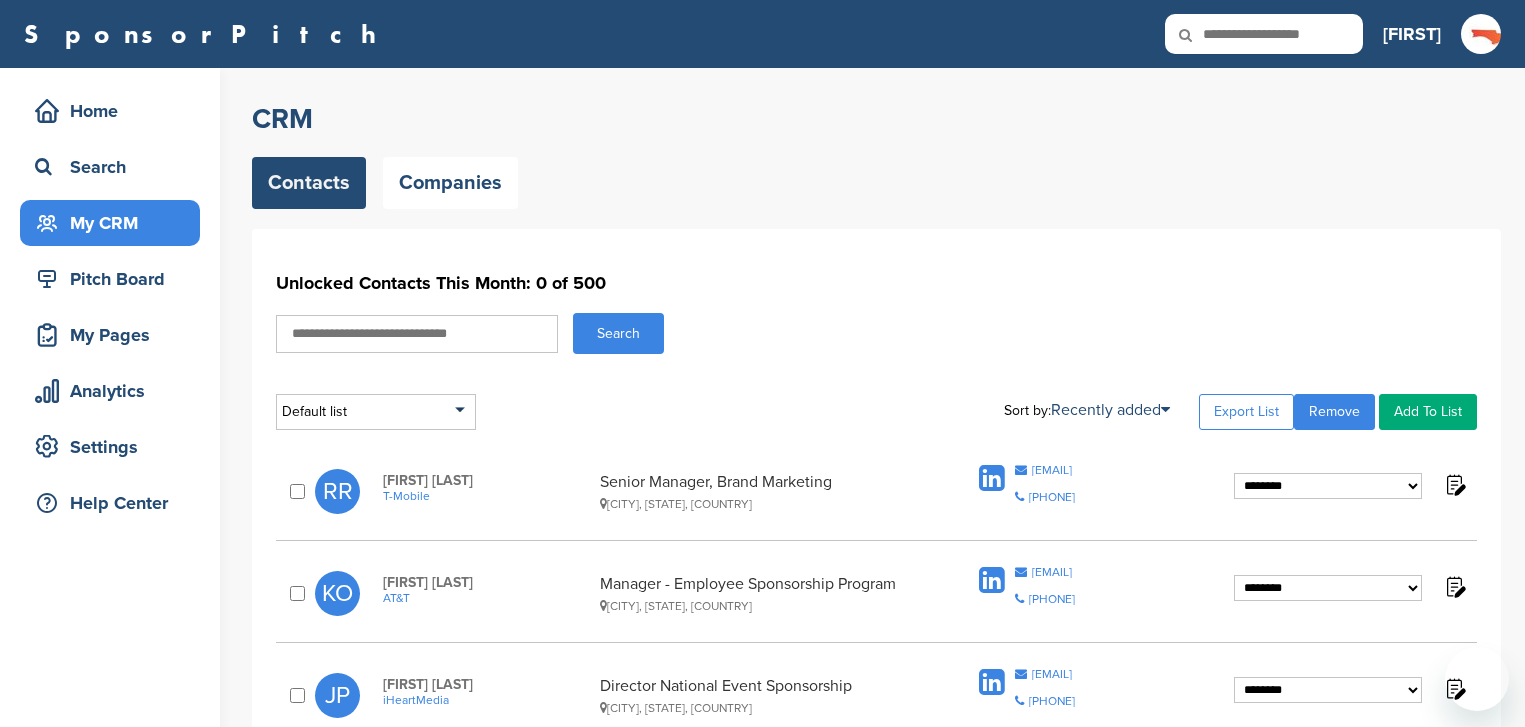 scroll, scrollTop: 0, scrollLeft: 0, axis: both 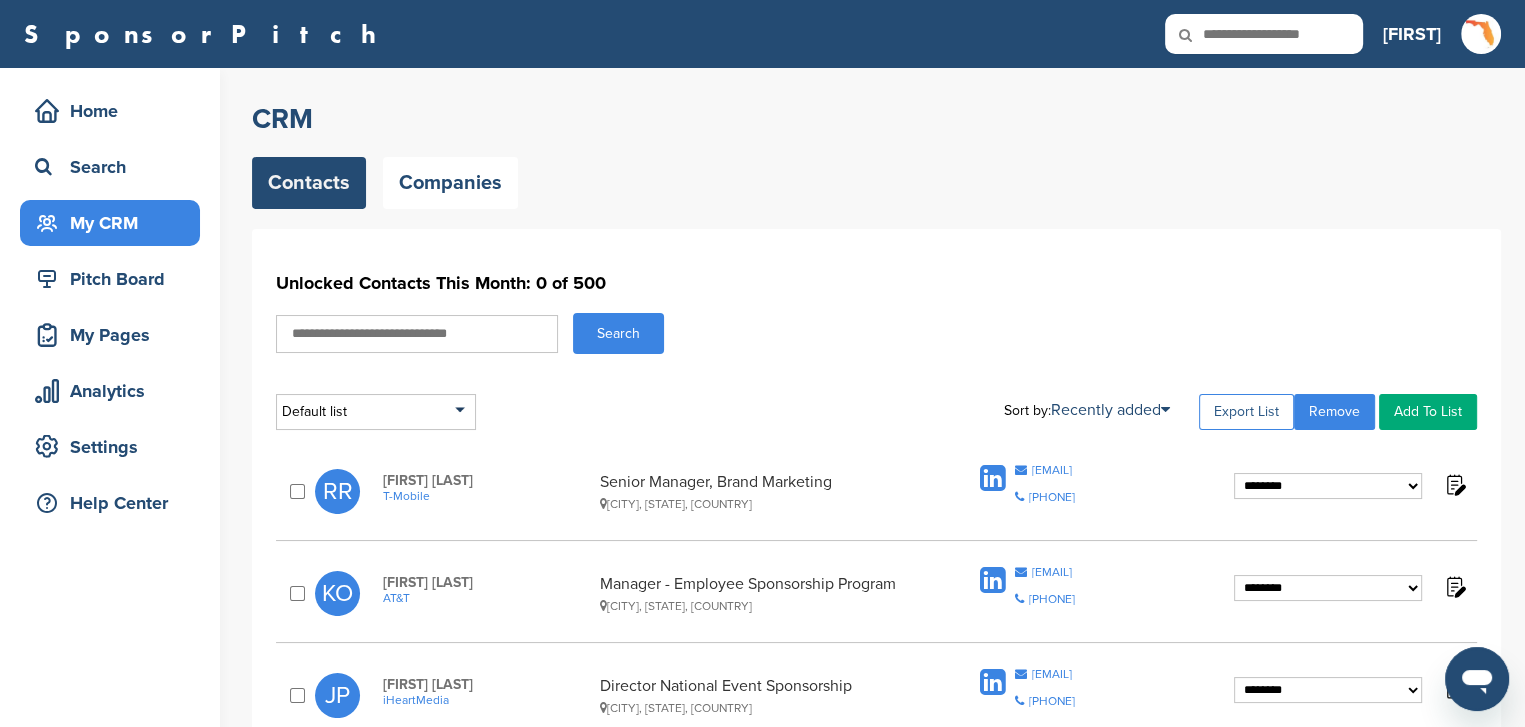 click on "Export List" at bounding box center [1246, 412] 